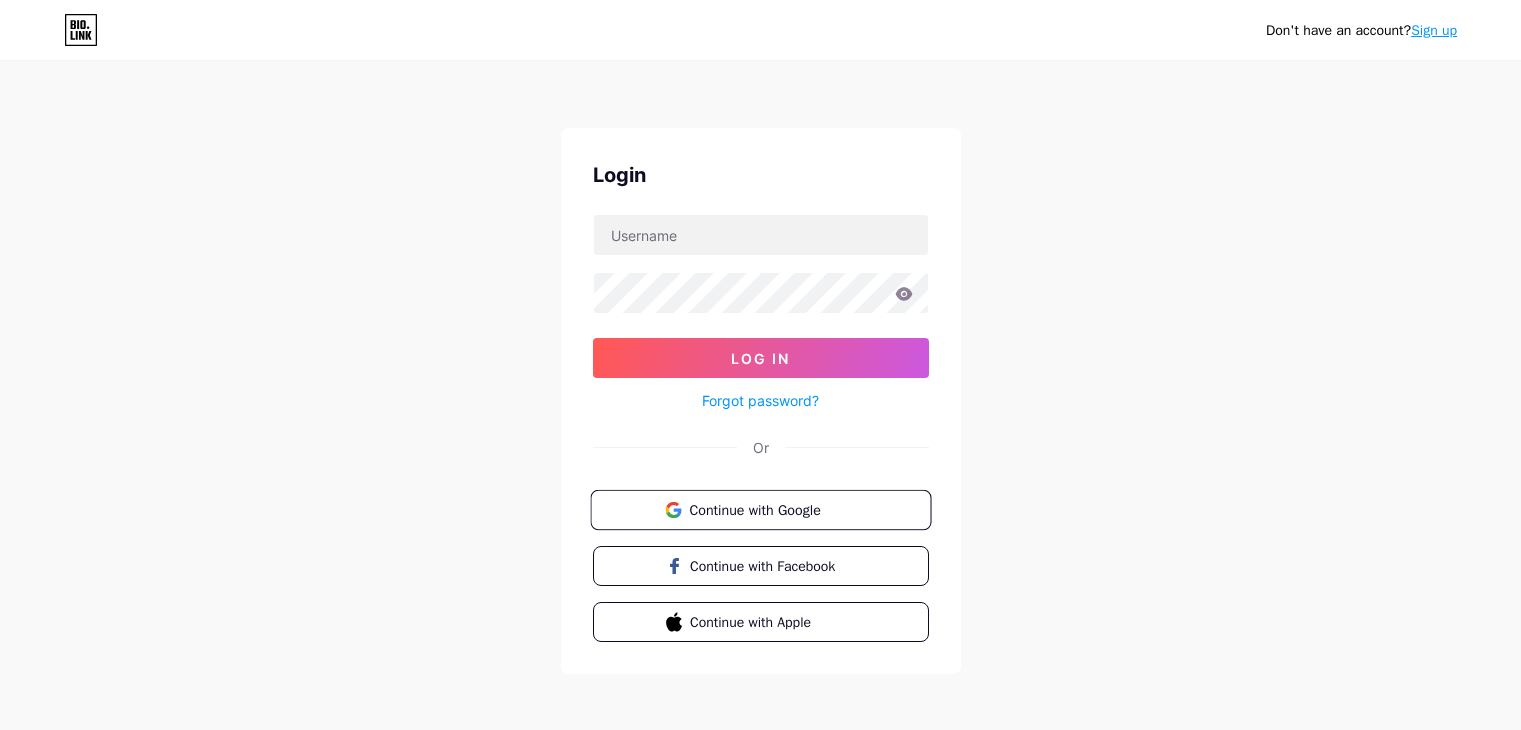 scroll, scrollTop: 0, scrollLeft: 0, axis: both 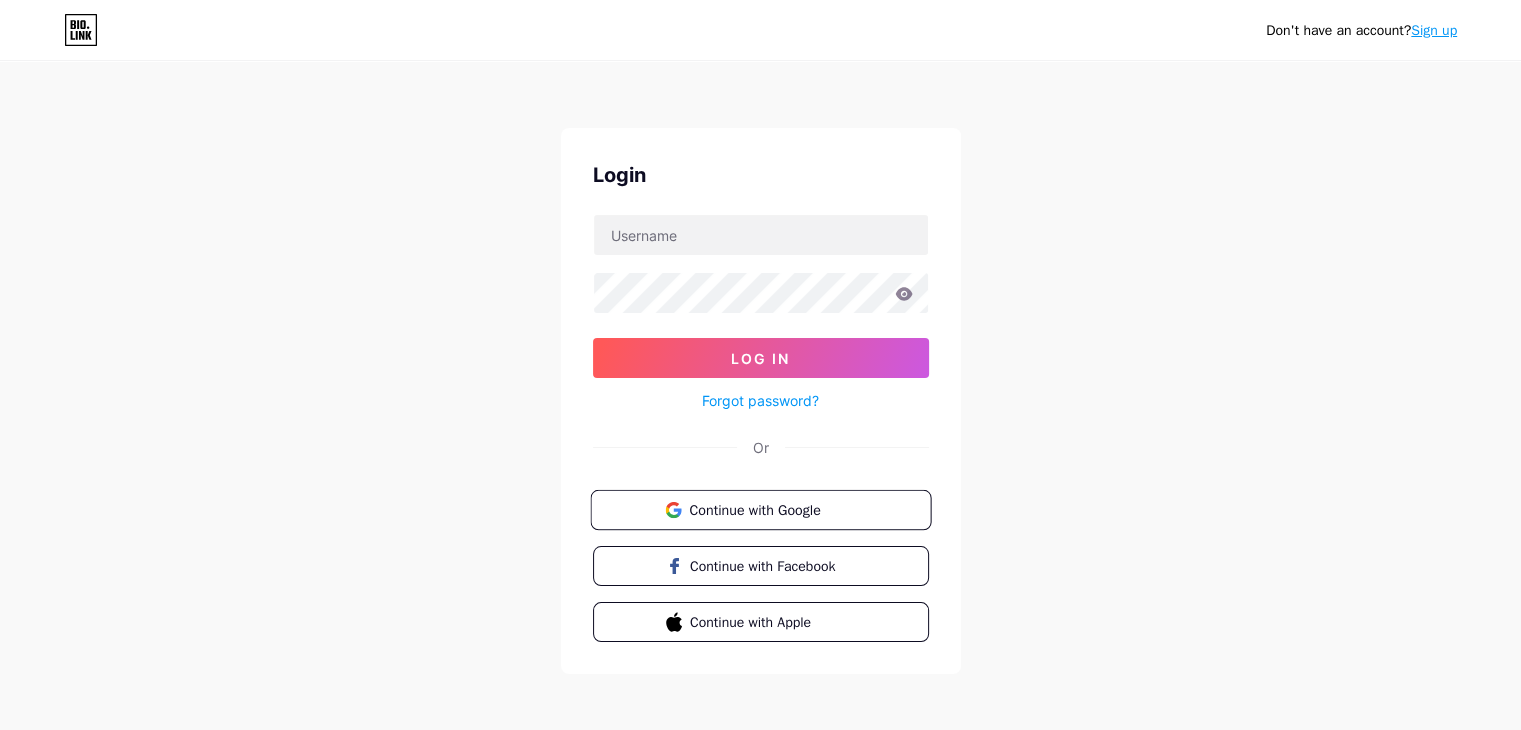 click on "Continue with Google" at bounding box center [760, 510] 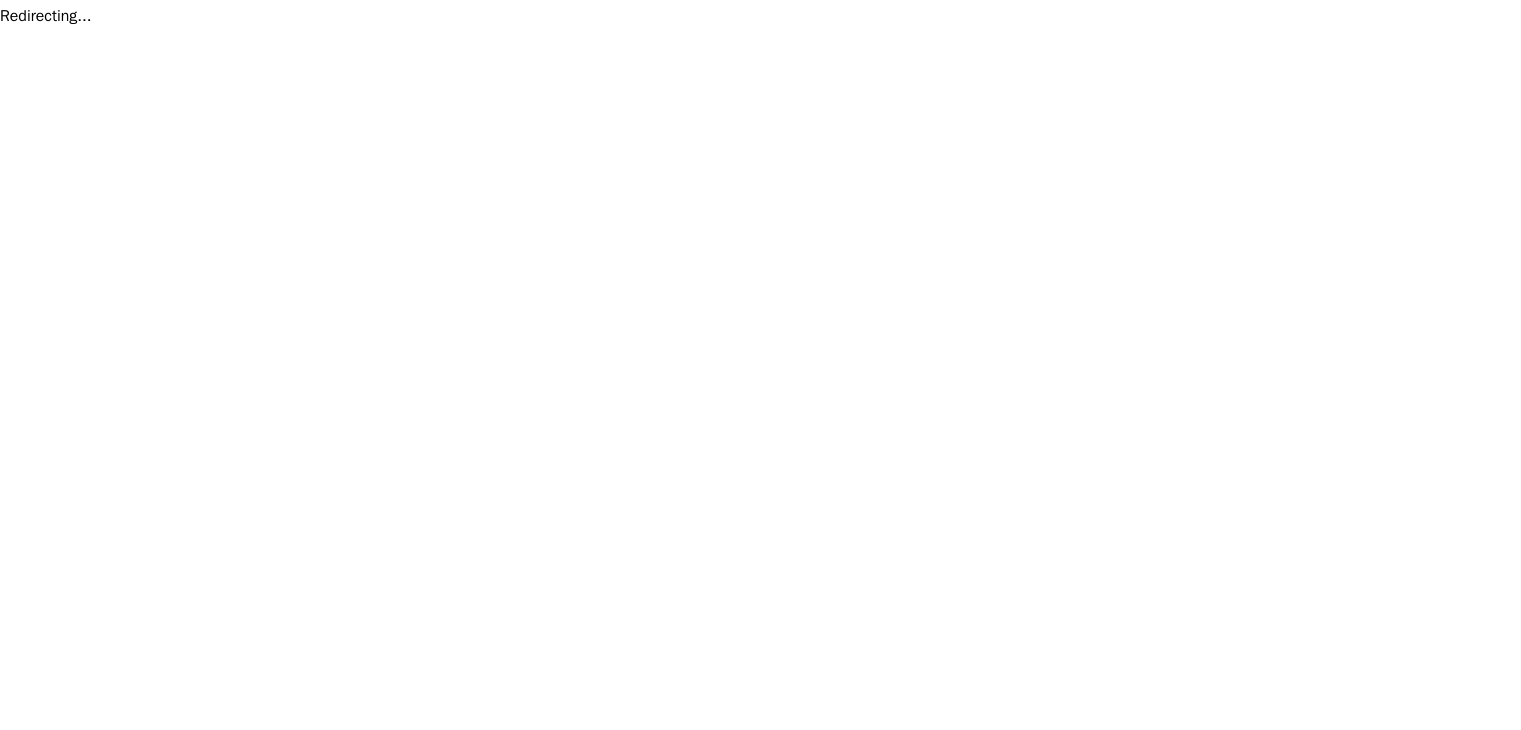 scroll, scrollTop: 0, scrollLeft: 0, axis: both 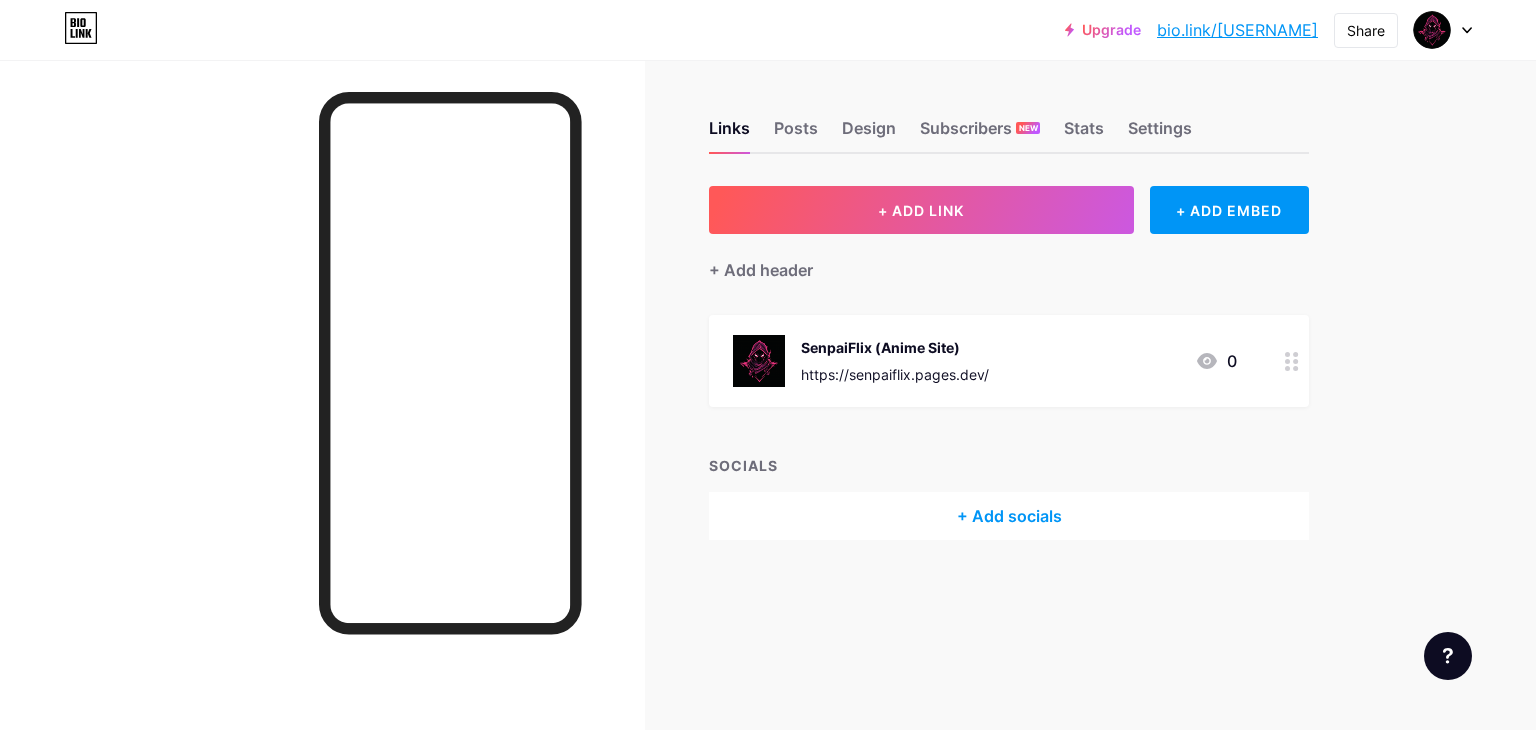 click on "bio.link/axony2ga" at bounding box center [1237, 30] 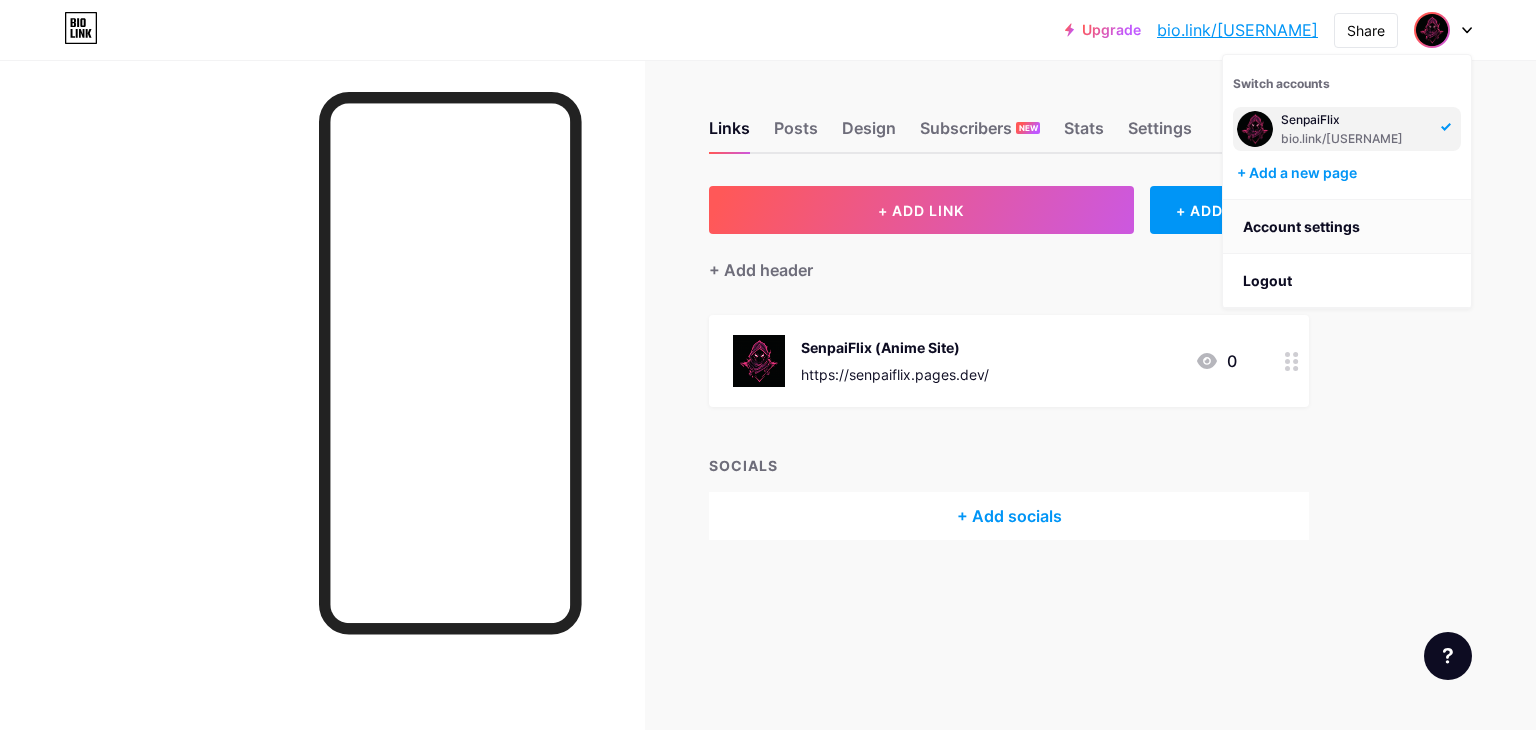 click on "Account settings" at bounding box center [1347, 227] 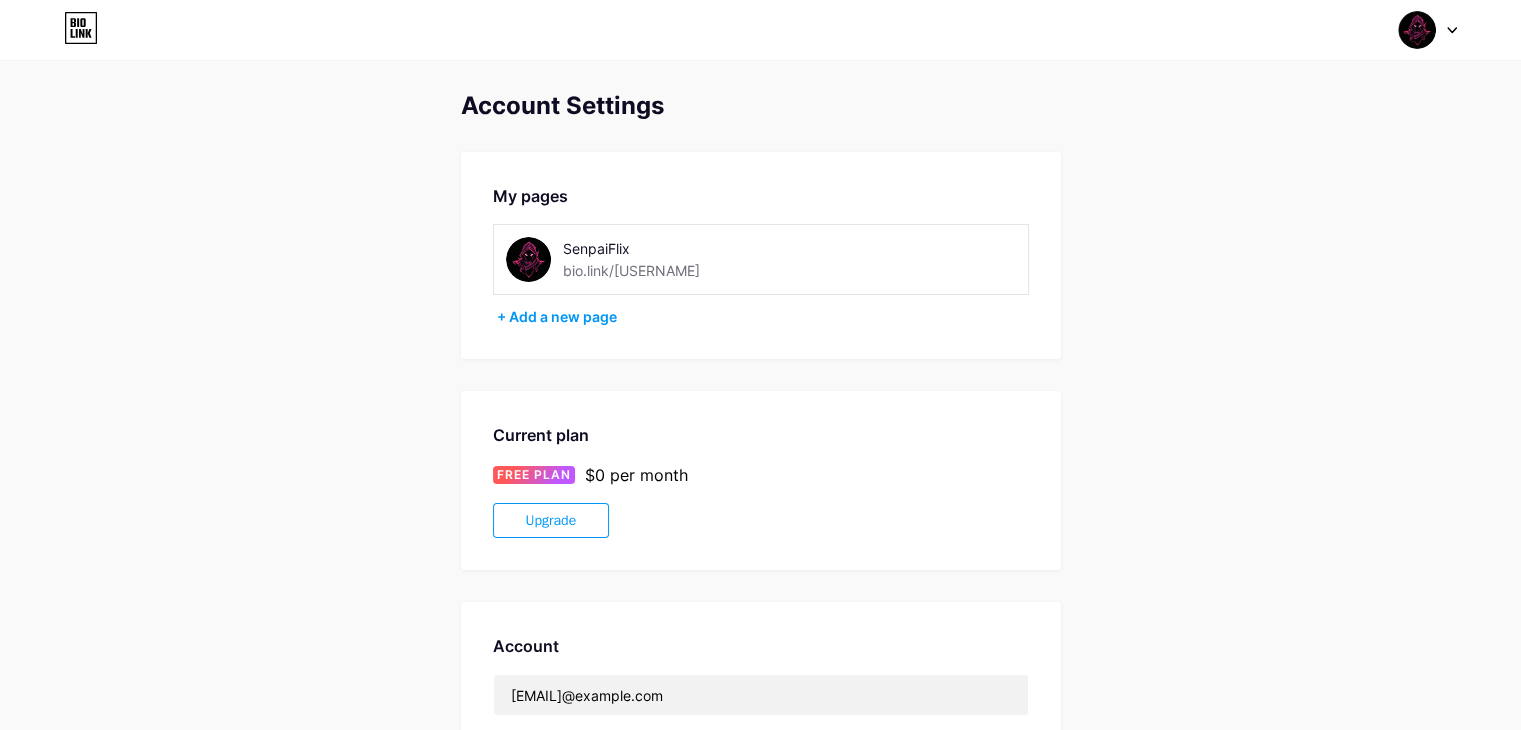 click on "SenpaiFlix   bio.link/axony2ga" at bounding box center (665, 259) 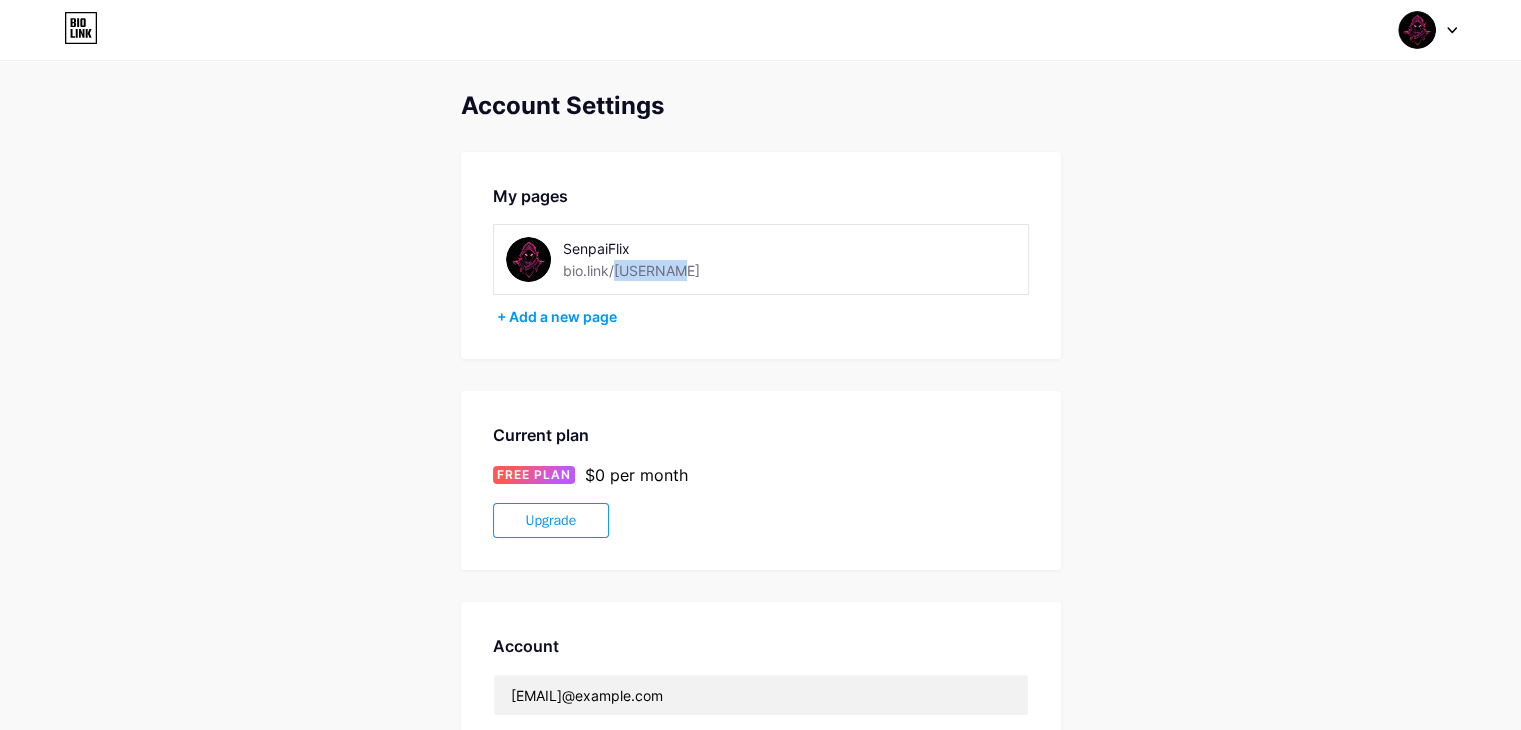 click on "bio.link/axony2ga" at bounding box center [631, 270] 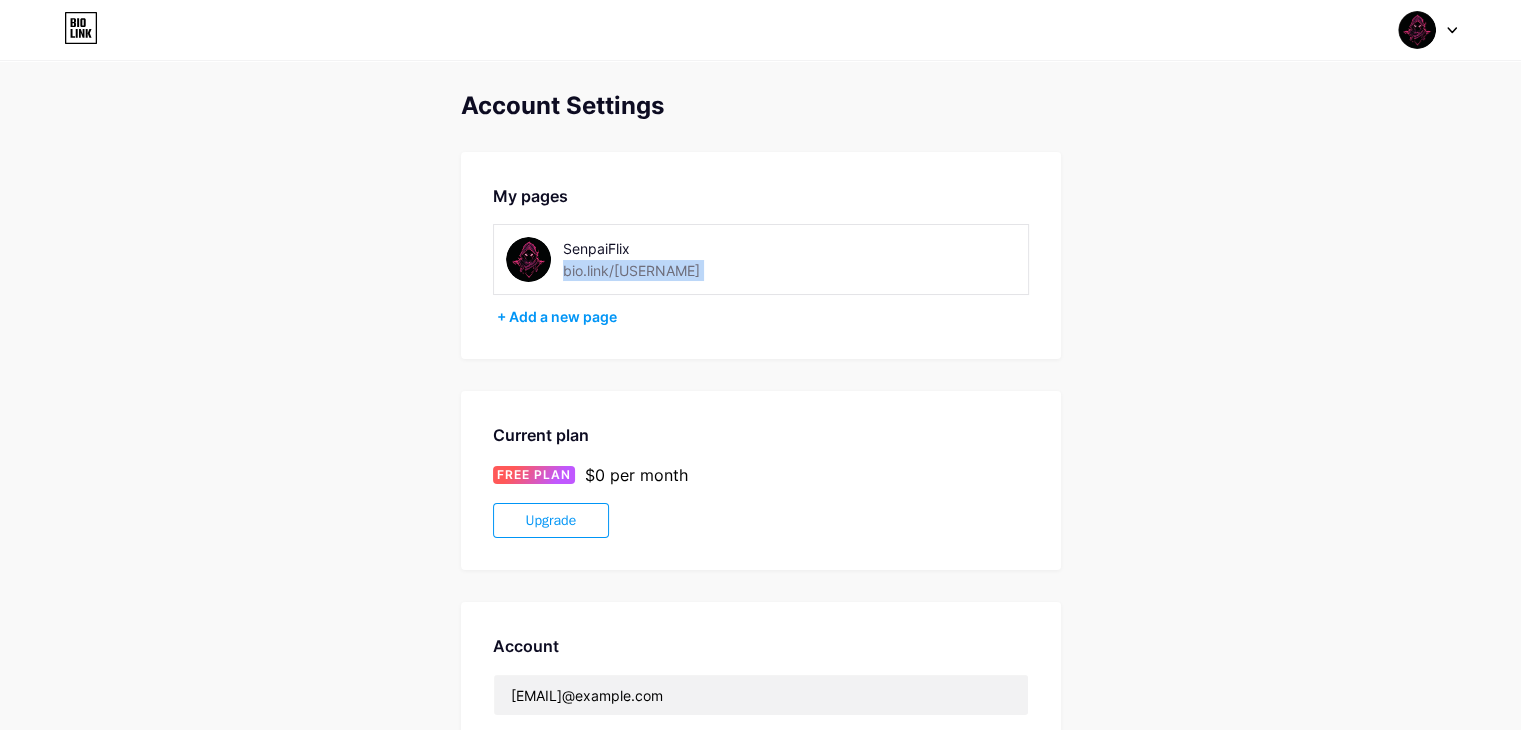 click on "bio.link/axony2ga" at bounding box center (631, 270) 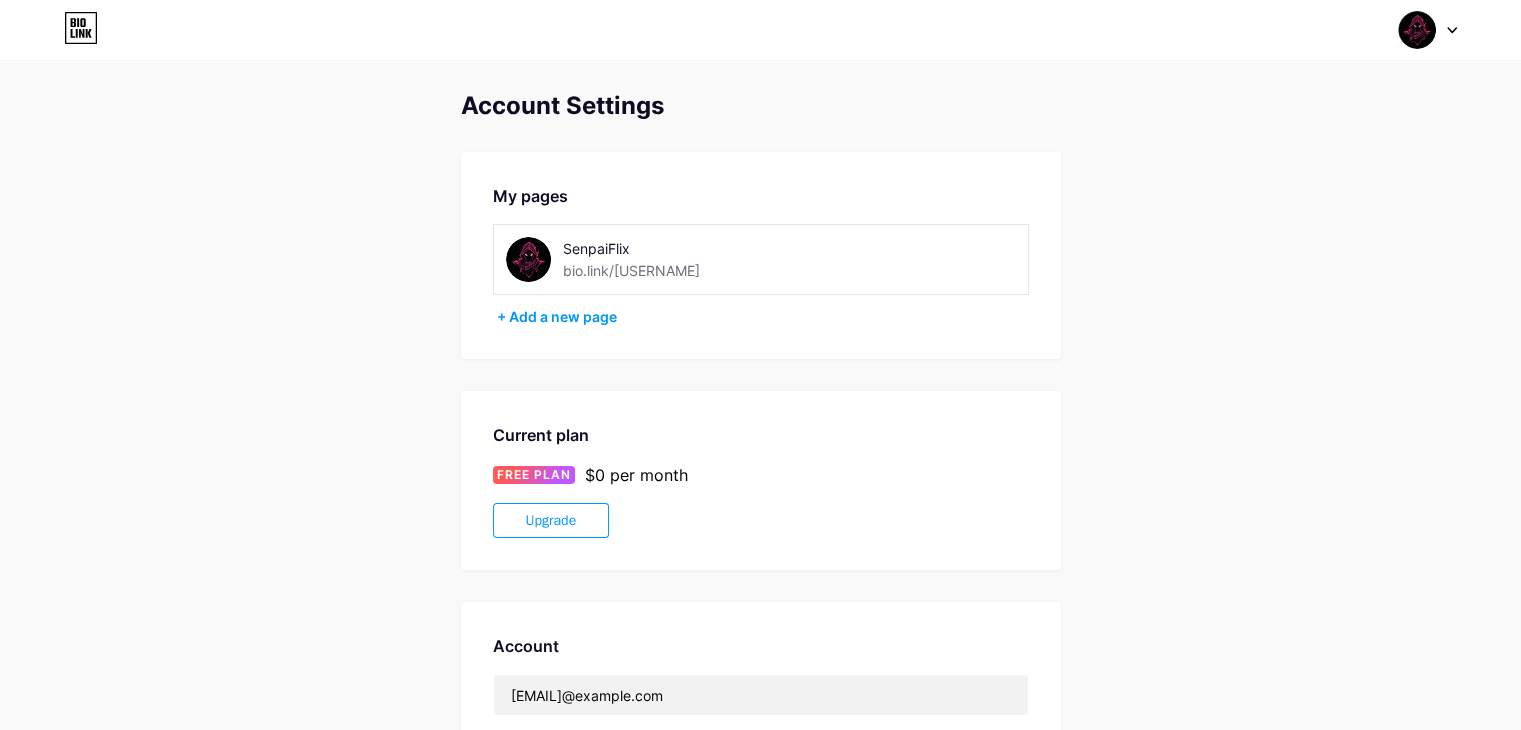 click on "SenpaiFlix   bio.link/axony2ga" at bounding box center [665, 259] 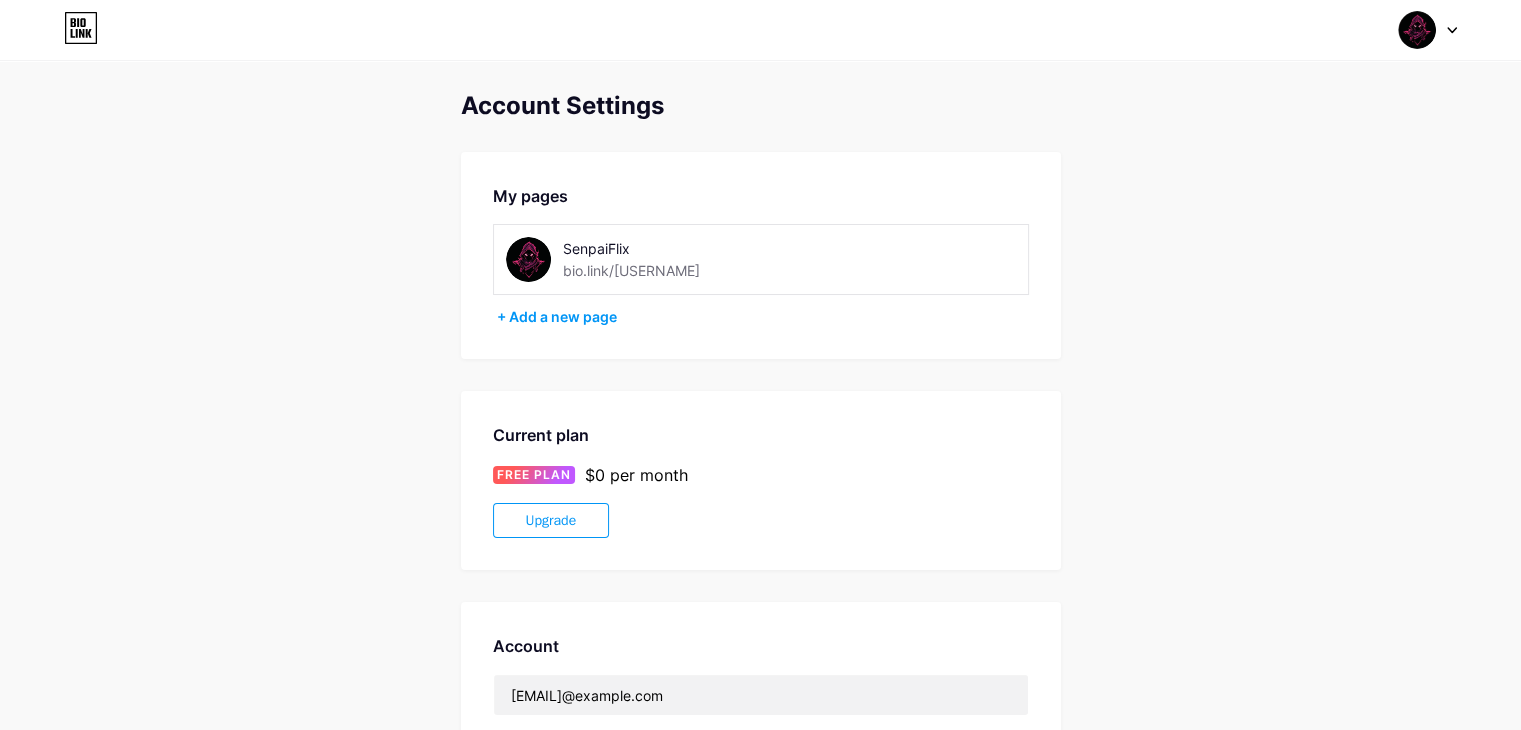 scroll, scrollTop: 384, scrollLeft: 0, axis: vertical 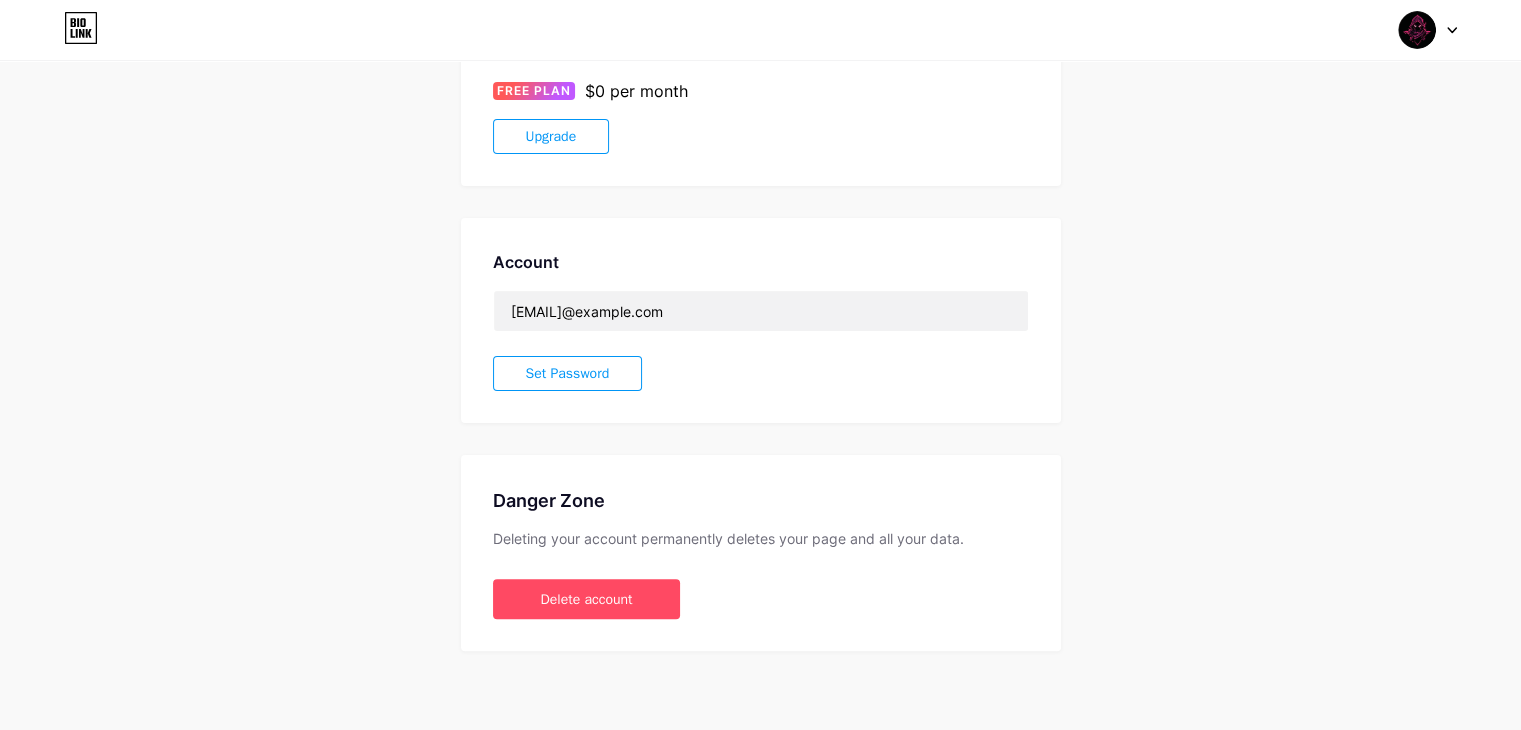 click on "Set Password" at bounding box center [568, 373] 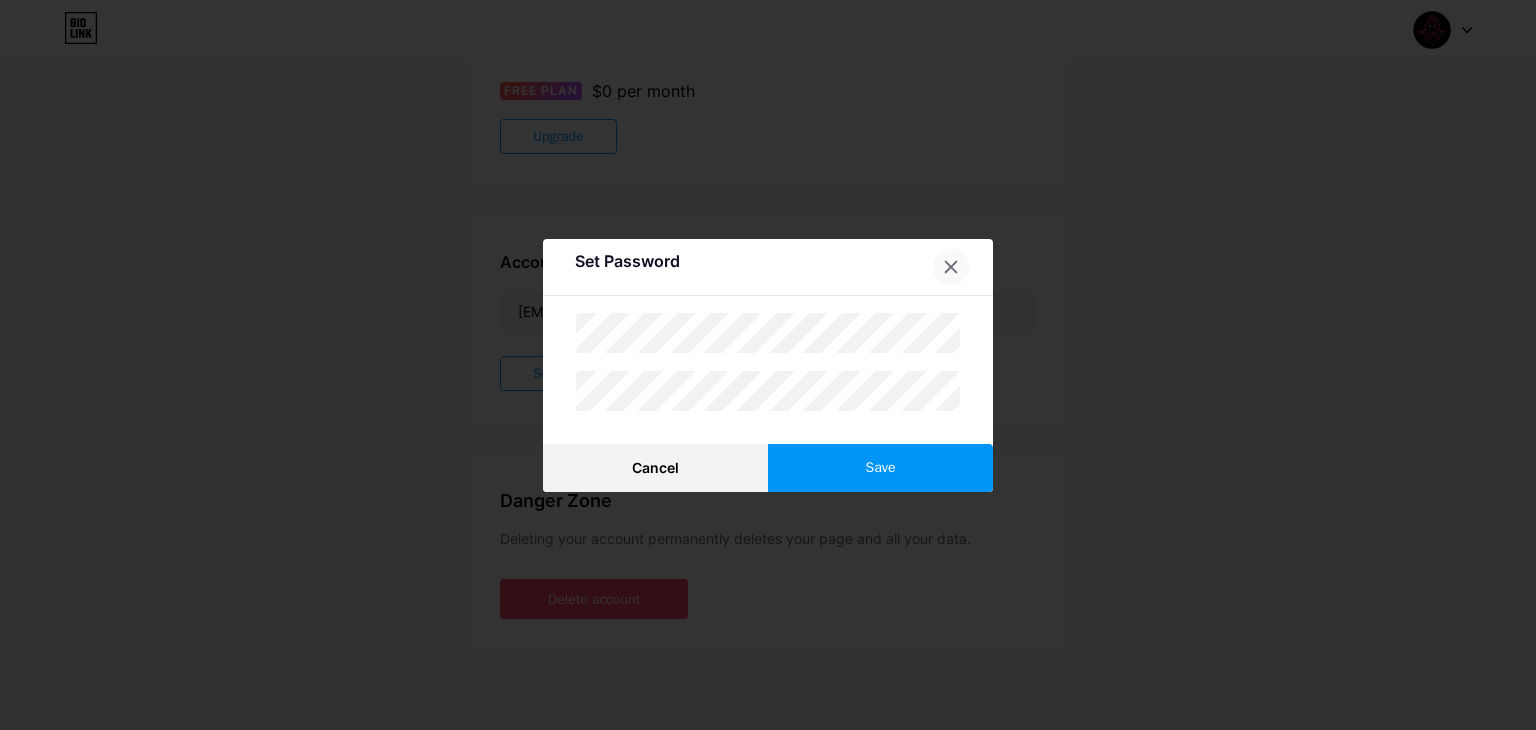 click at bounding box center [951, 267] 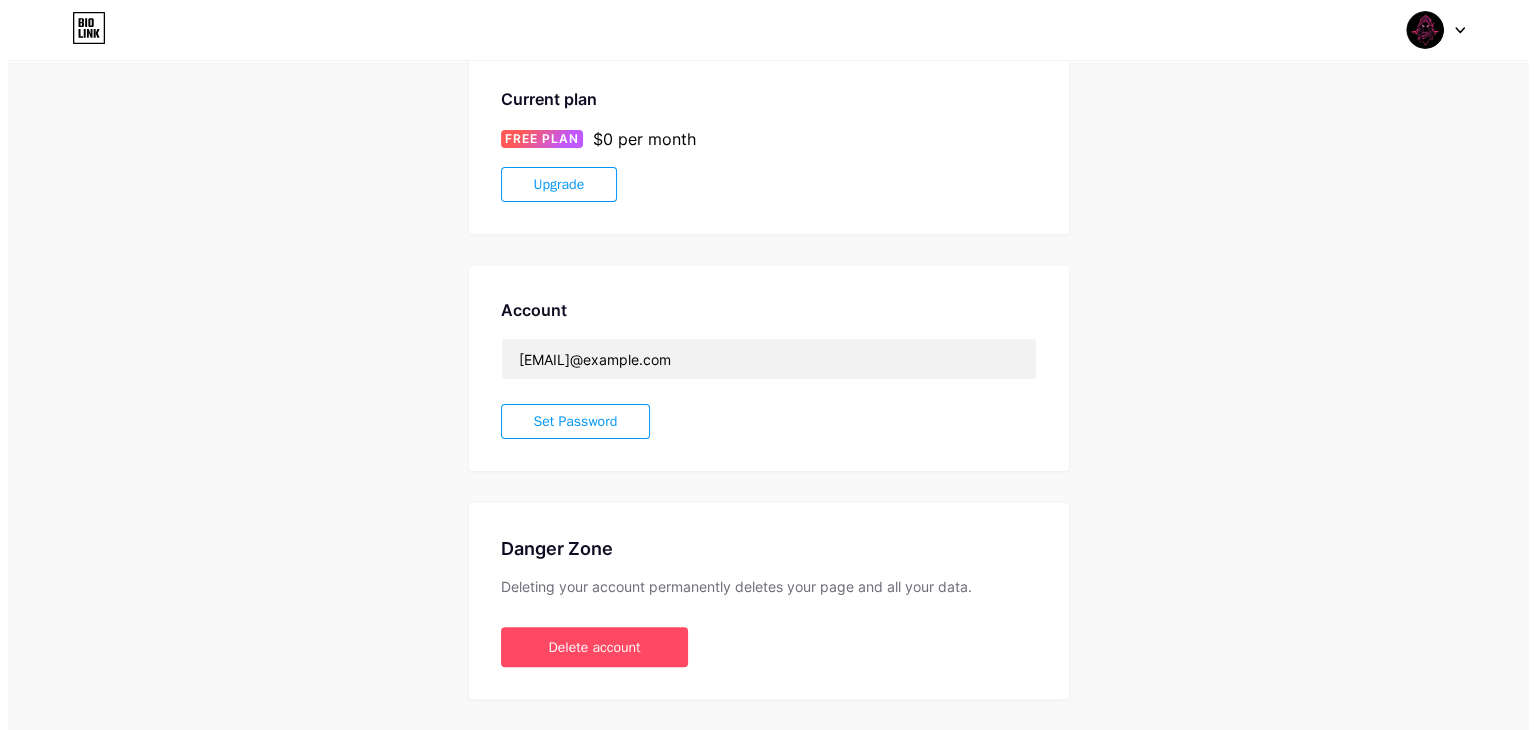scroll, scrollTop: 0, scrollLeft: 0, axis: both 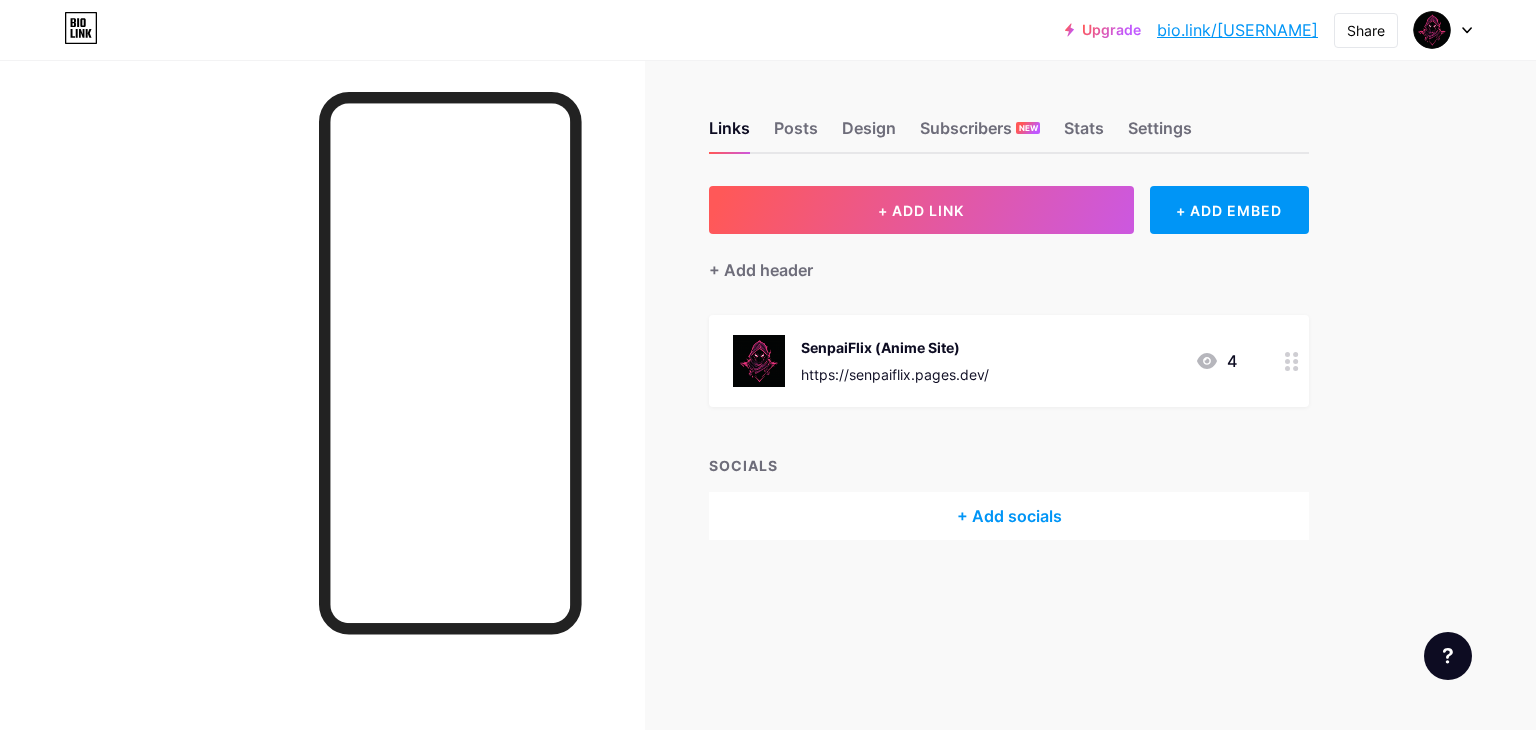 click on "4" at bounding box center (1216, 361) 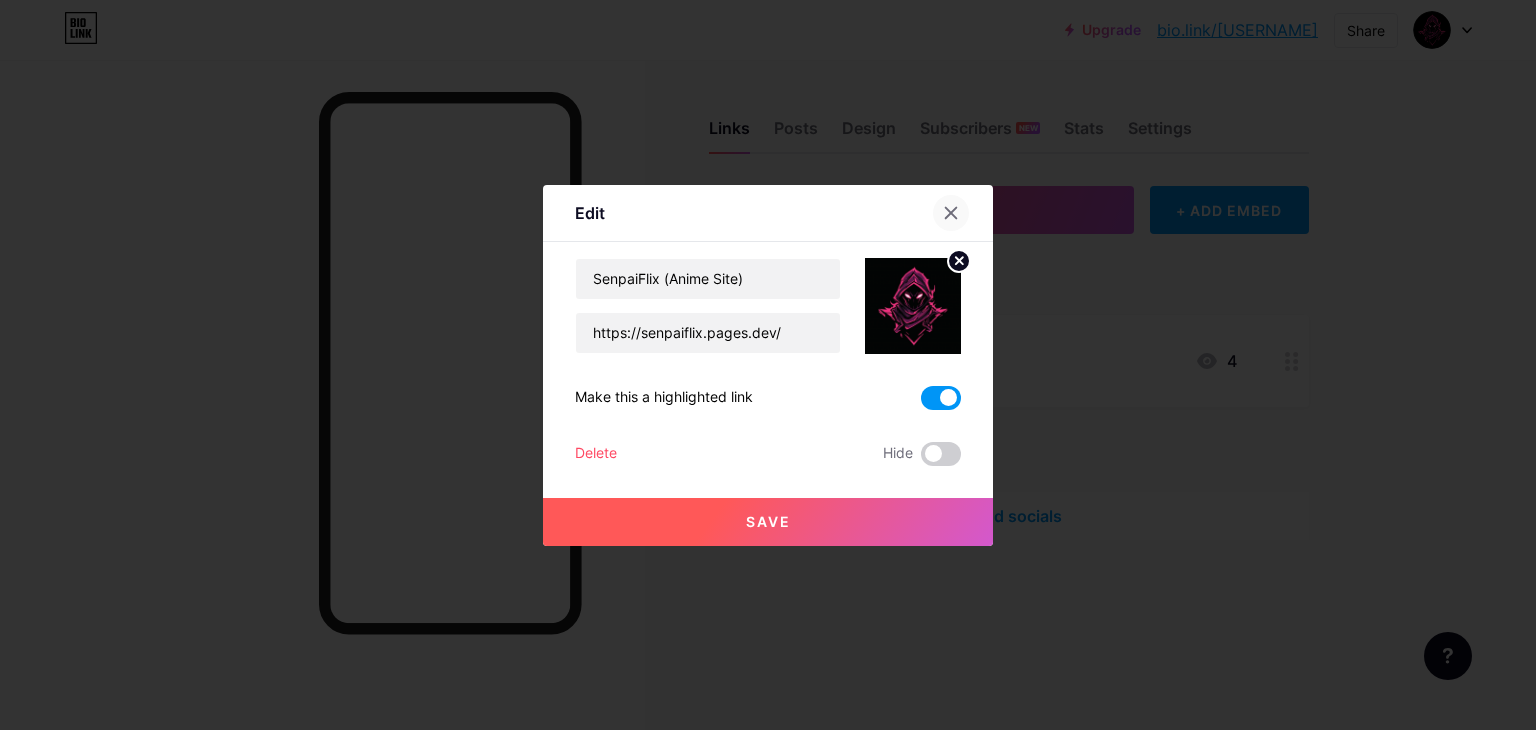 click 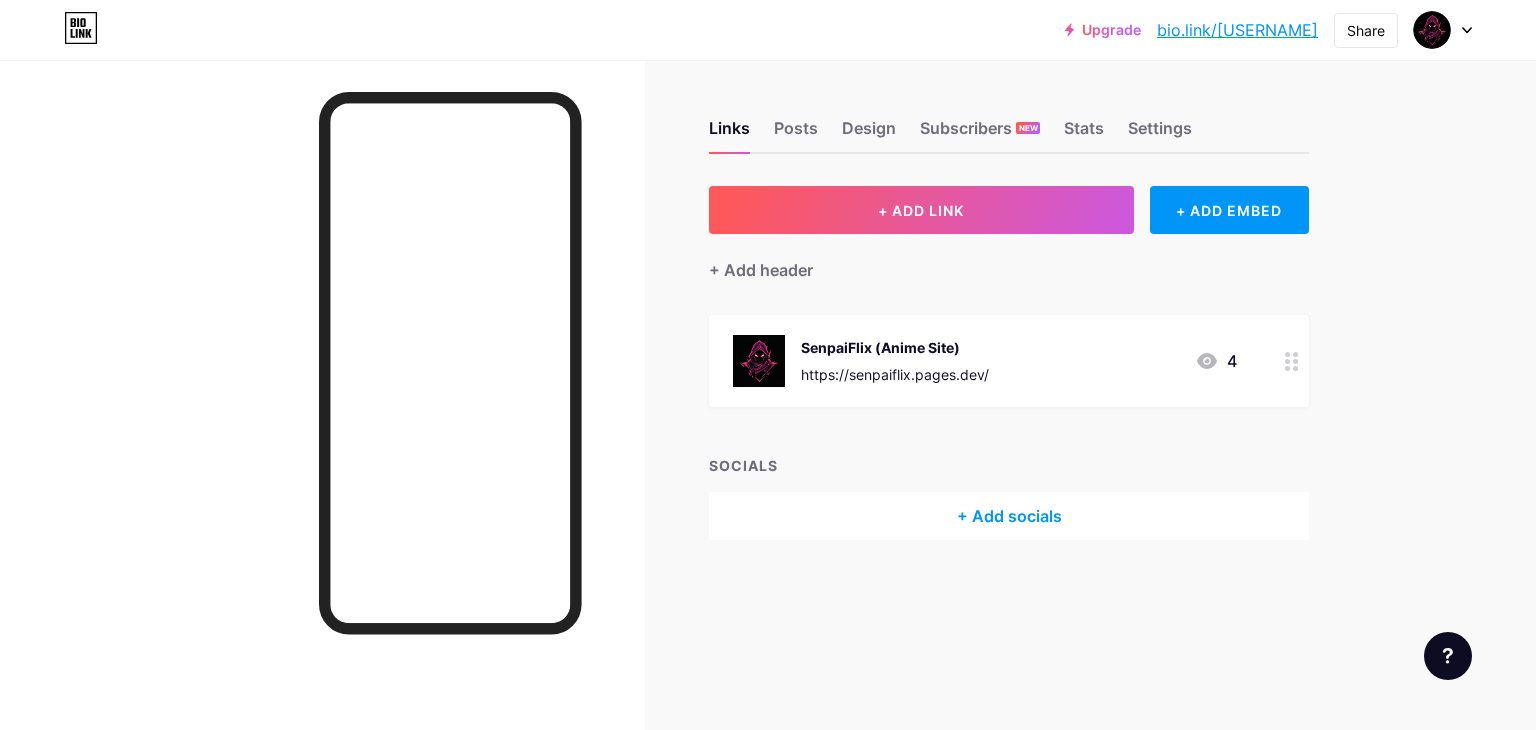 click 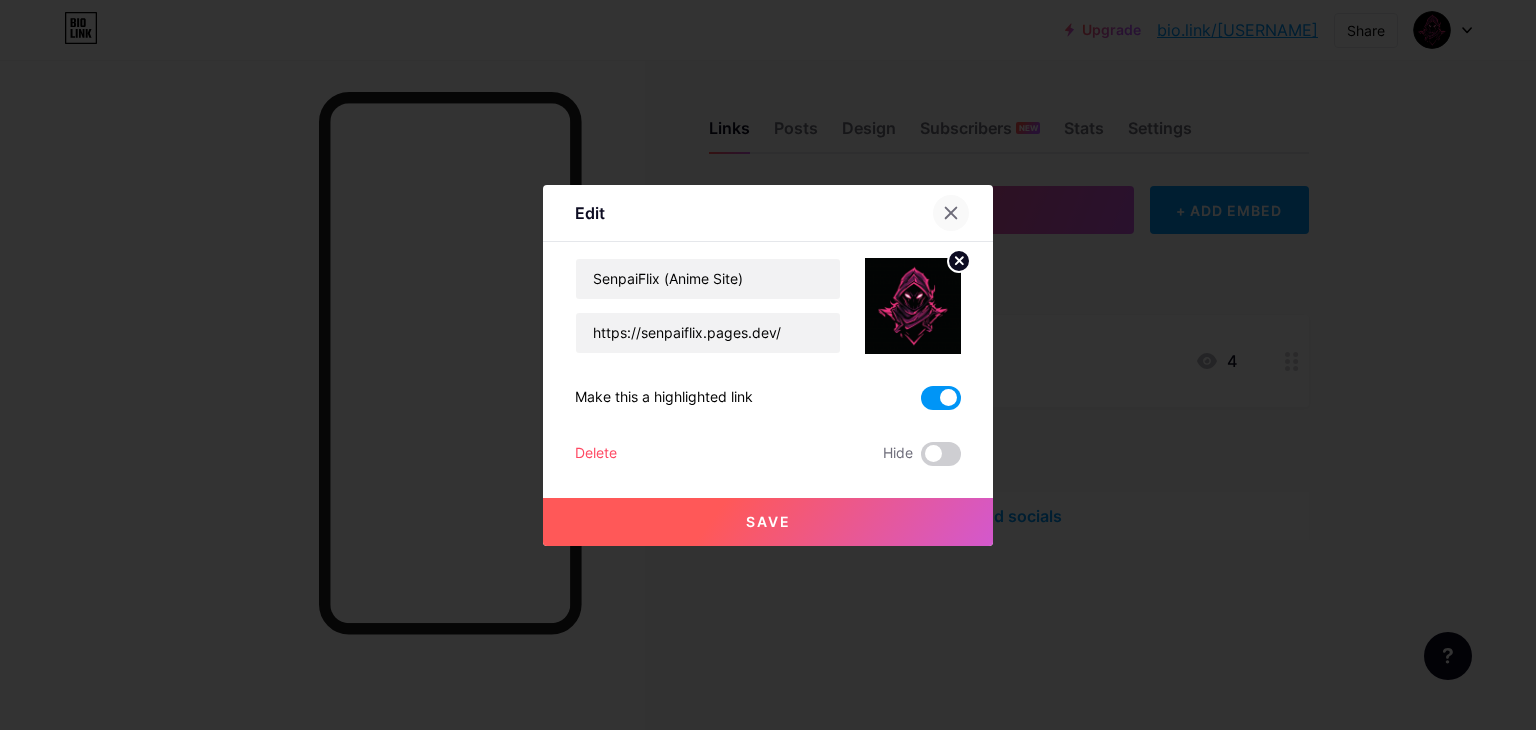click 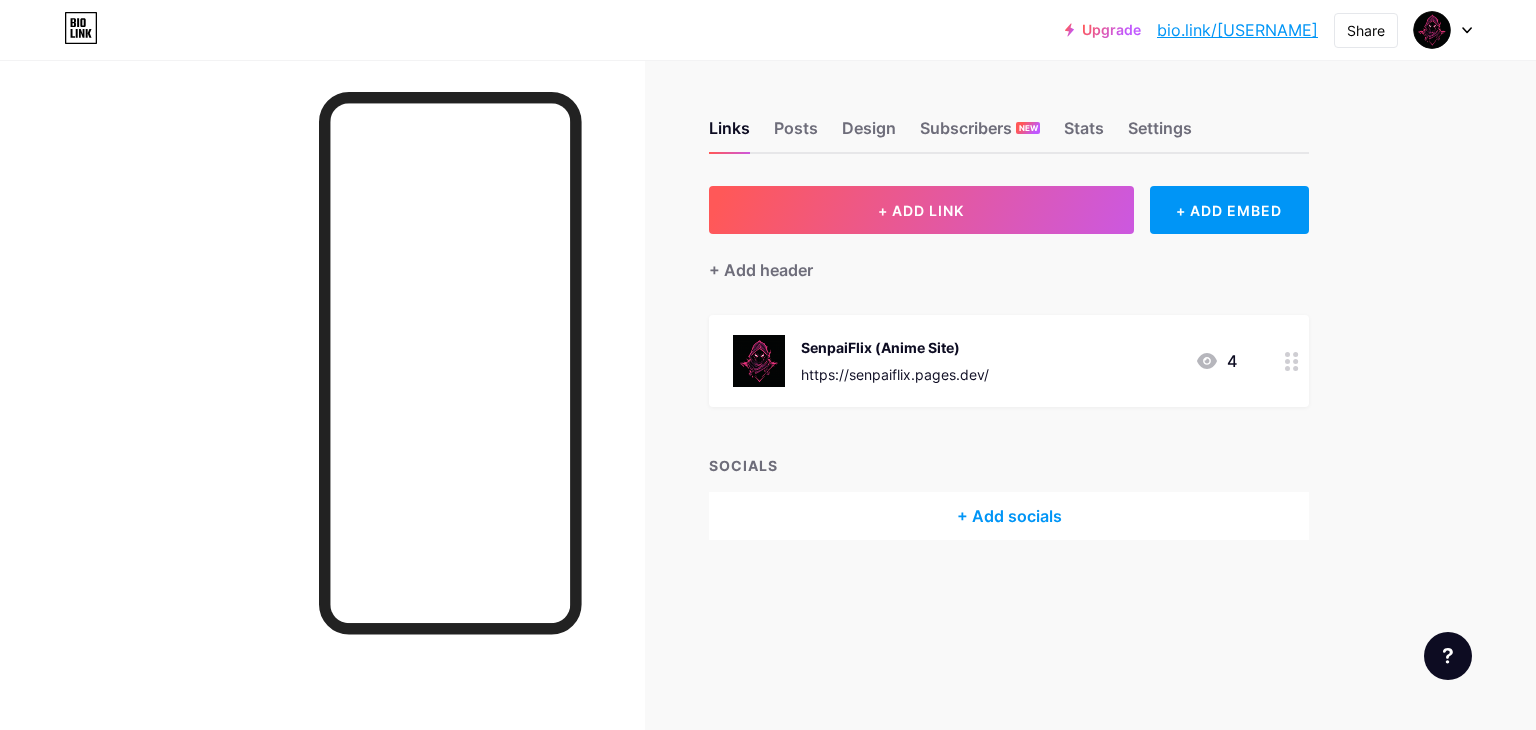 drag, startPoint x: 1241, startPoint y: 30, endPoint x: 971, endPoint y: 357, distance: 424.0625 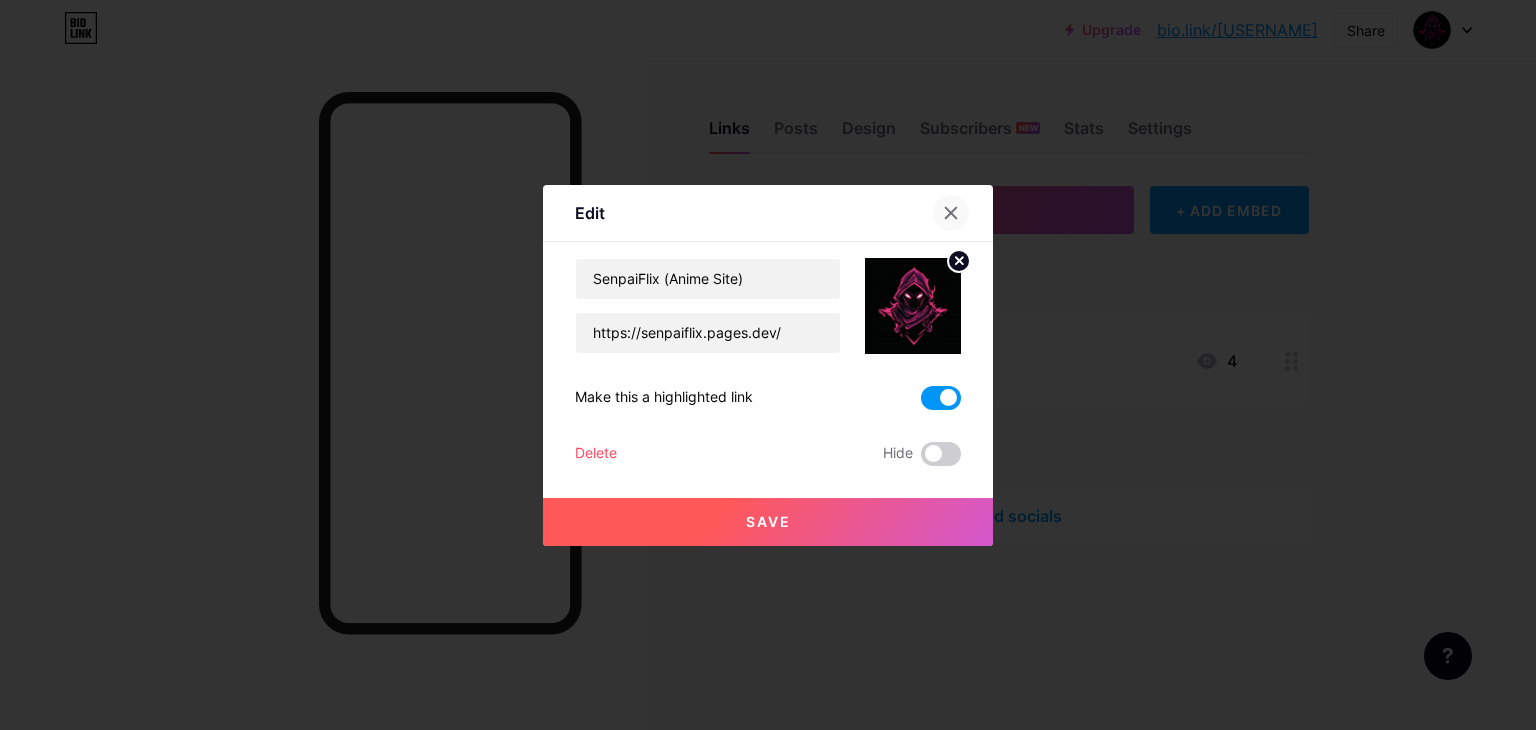 click 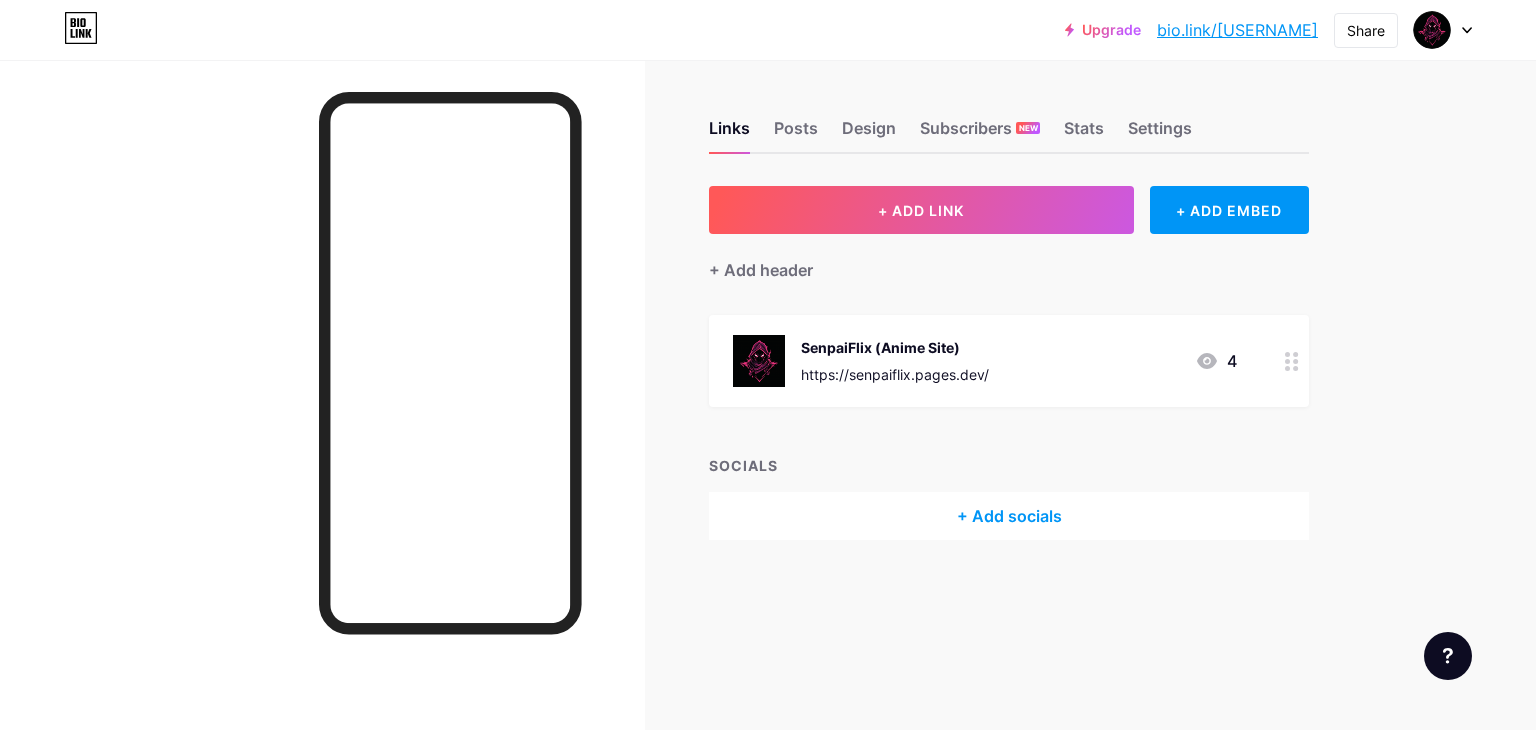 click on "bio.link/axony2ga" at bounding box center (1237, 30) 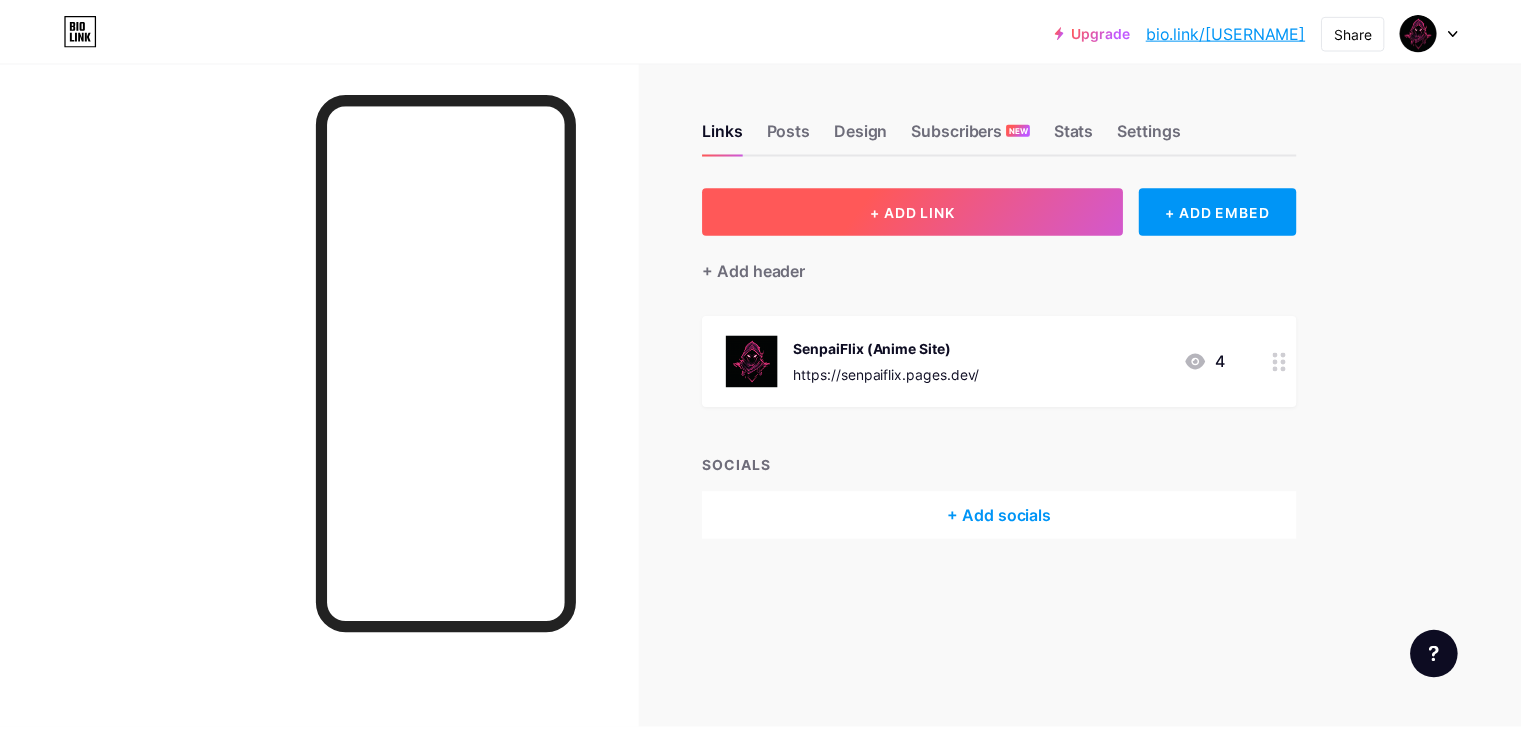 scroll, scrollTop: 0, scrollLeft: 0, axis: both 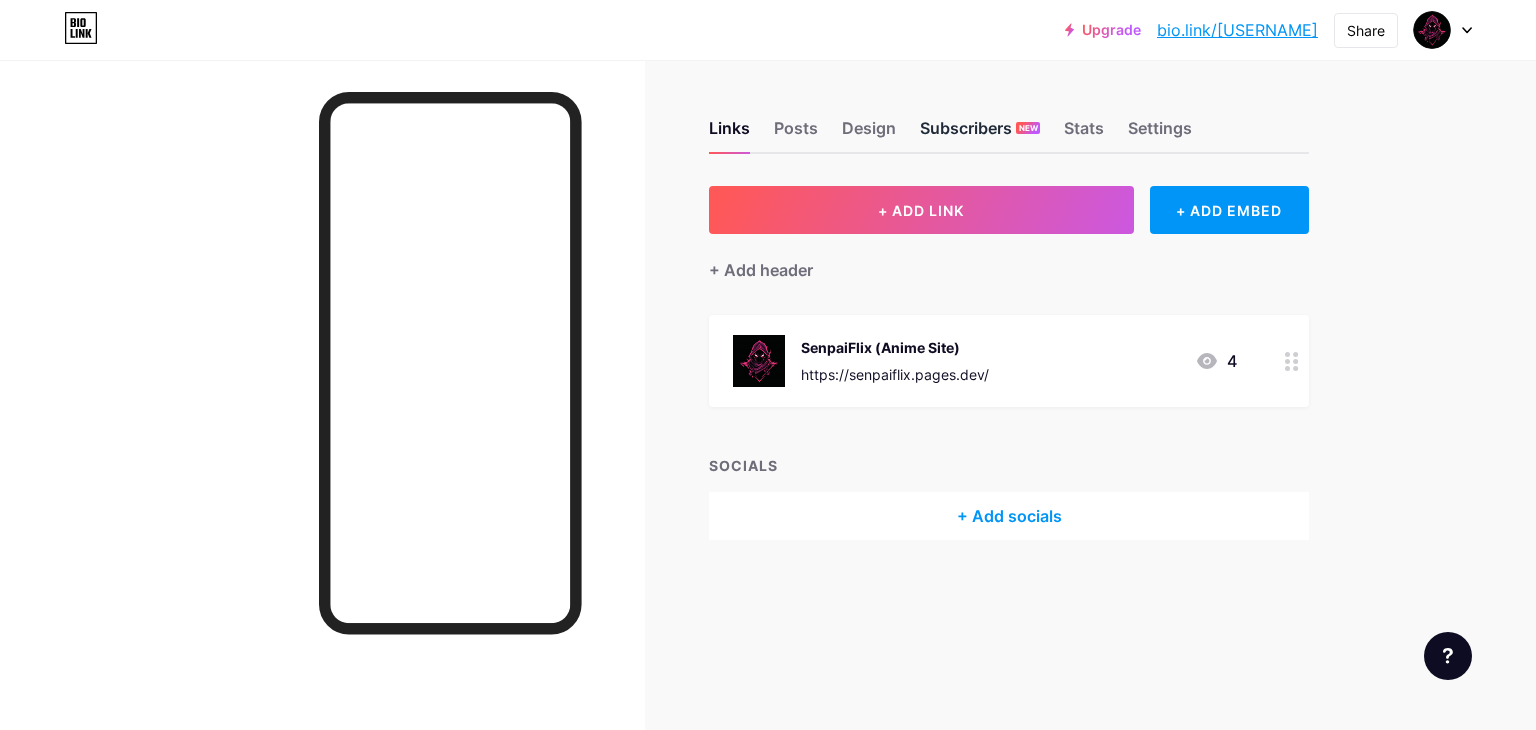click on "Subscribers
NEW" at bounding box center [980, 134] 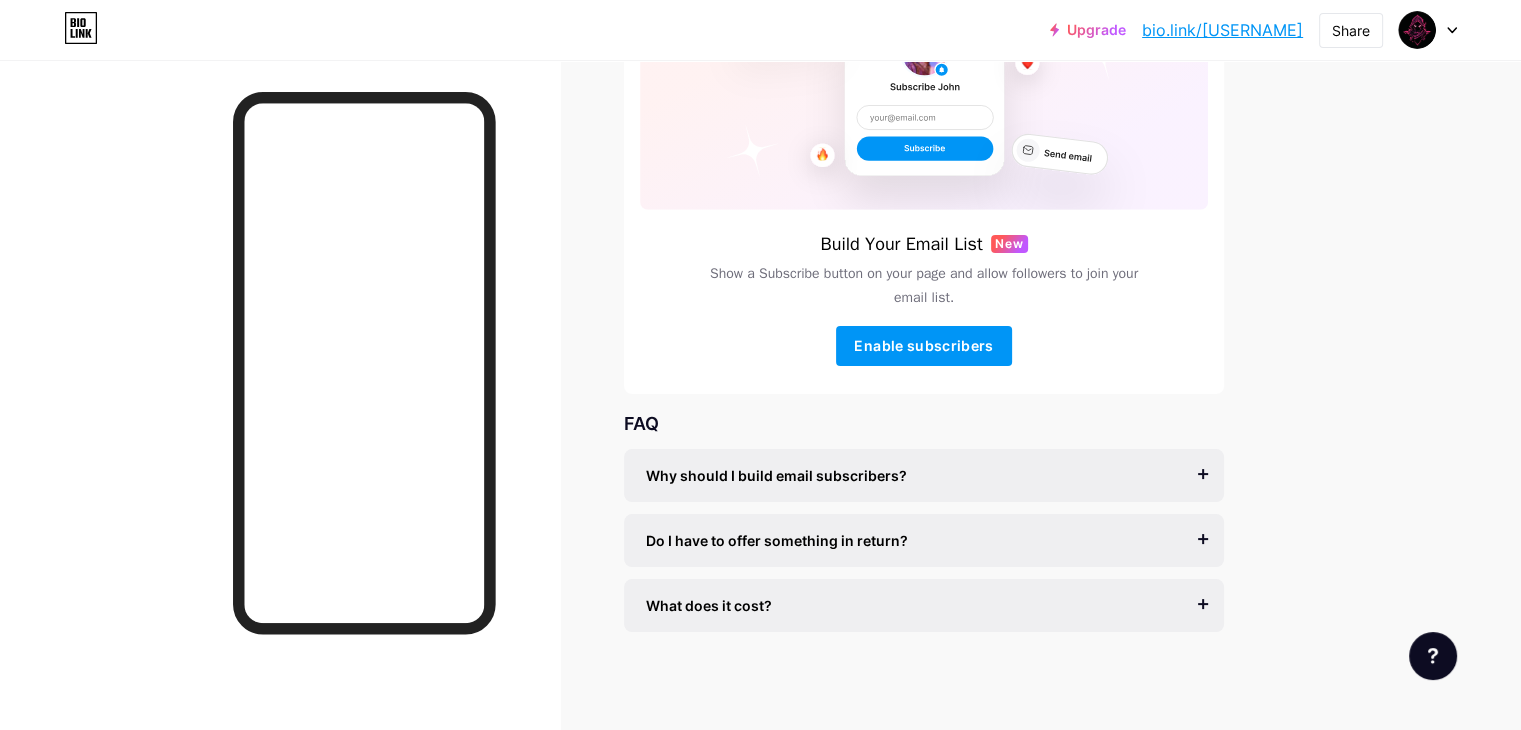 scroll, scrollTop: 224, scrollLeft: 0, axis: vertical 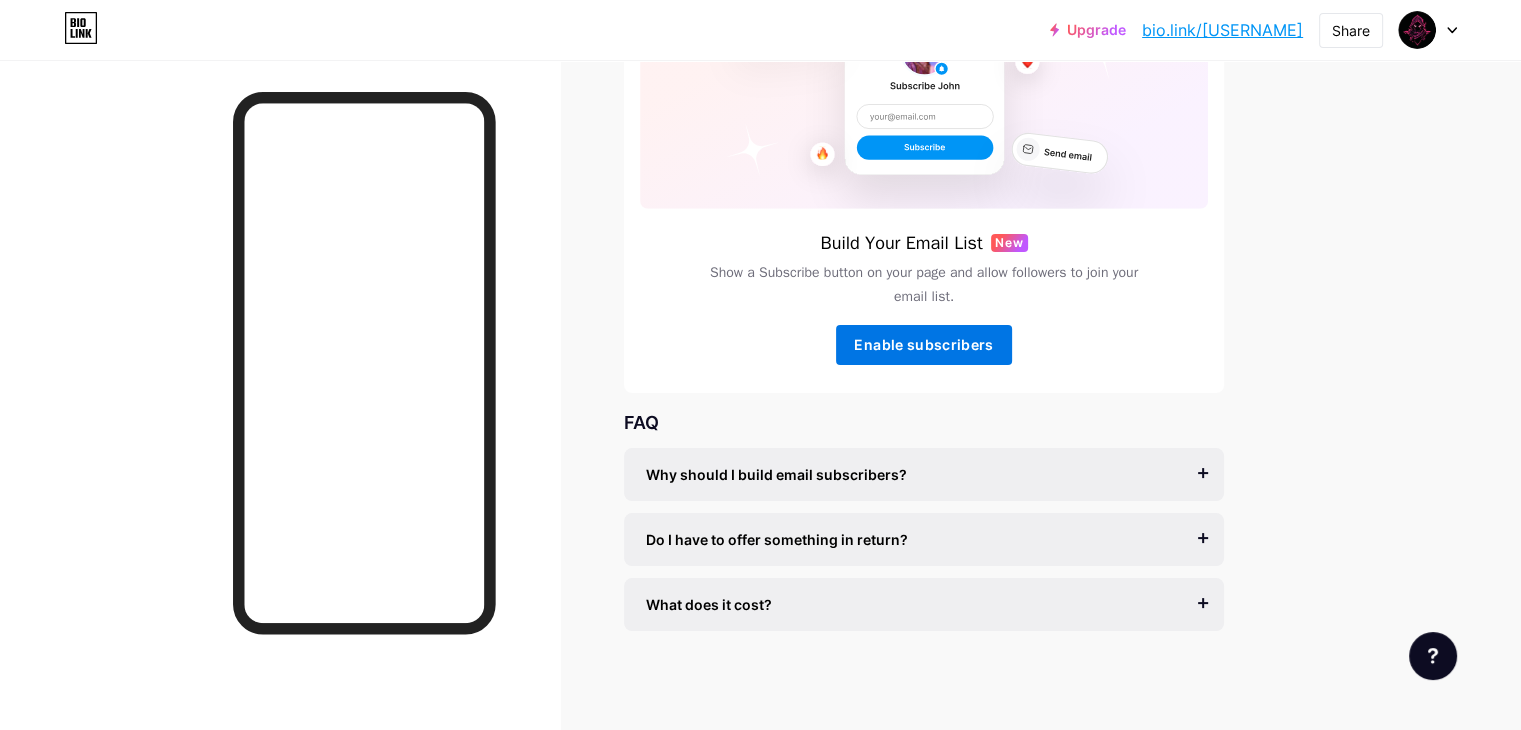 click on "Enable subscribers" at bounding box center (923, 344) 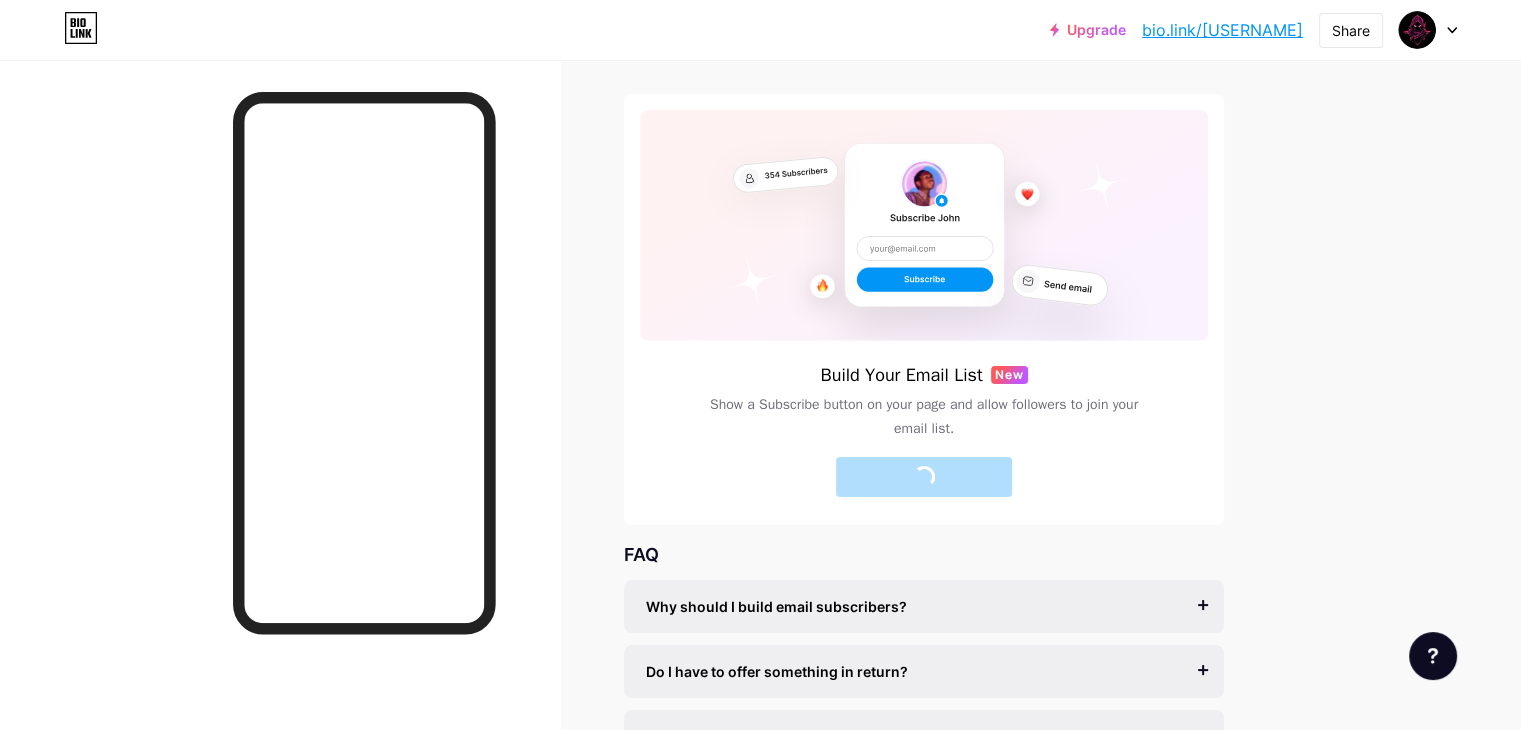 scroll, scrollTop: 0, scrollLeft: 0, axis: both 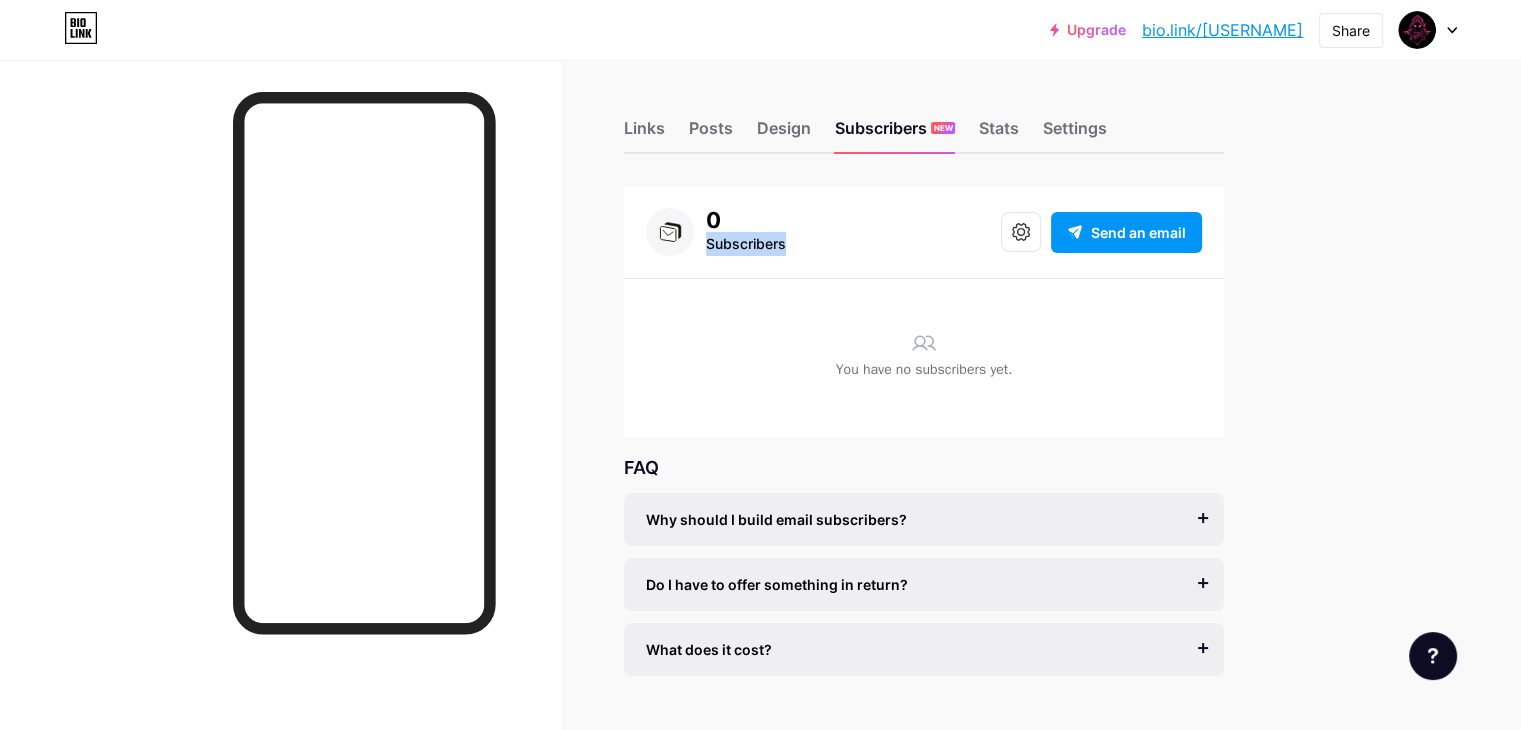 drag, startPoint x: 792, startPoint y: 246, endPoint x: 913, endPoint y: 246, distance: 121 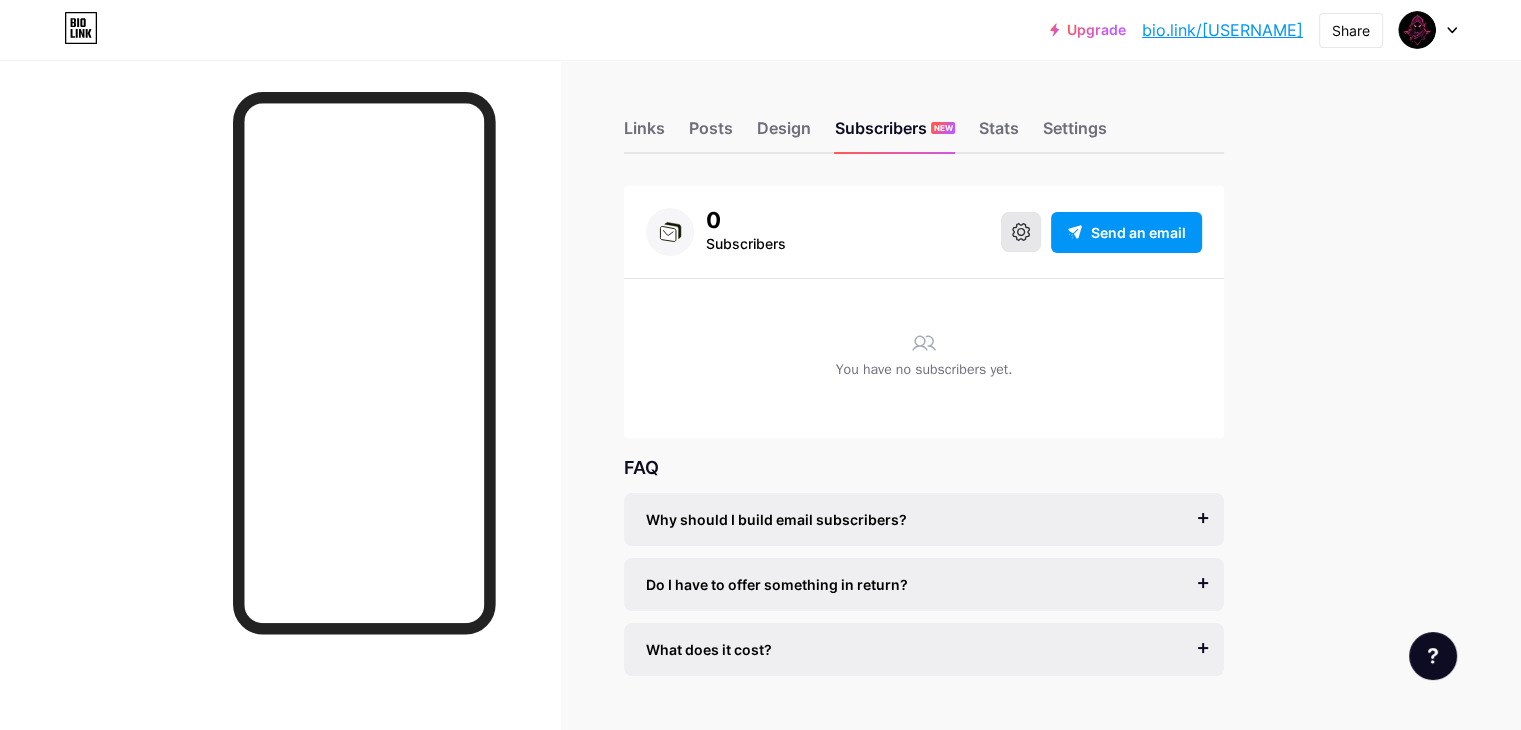 click 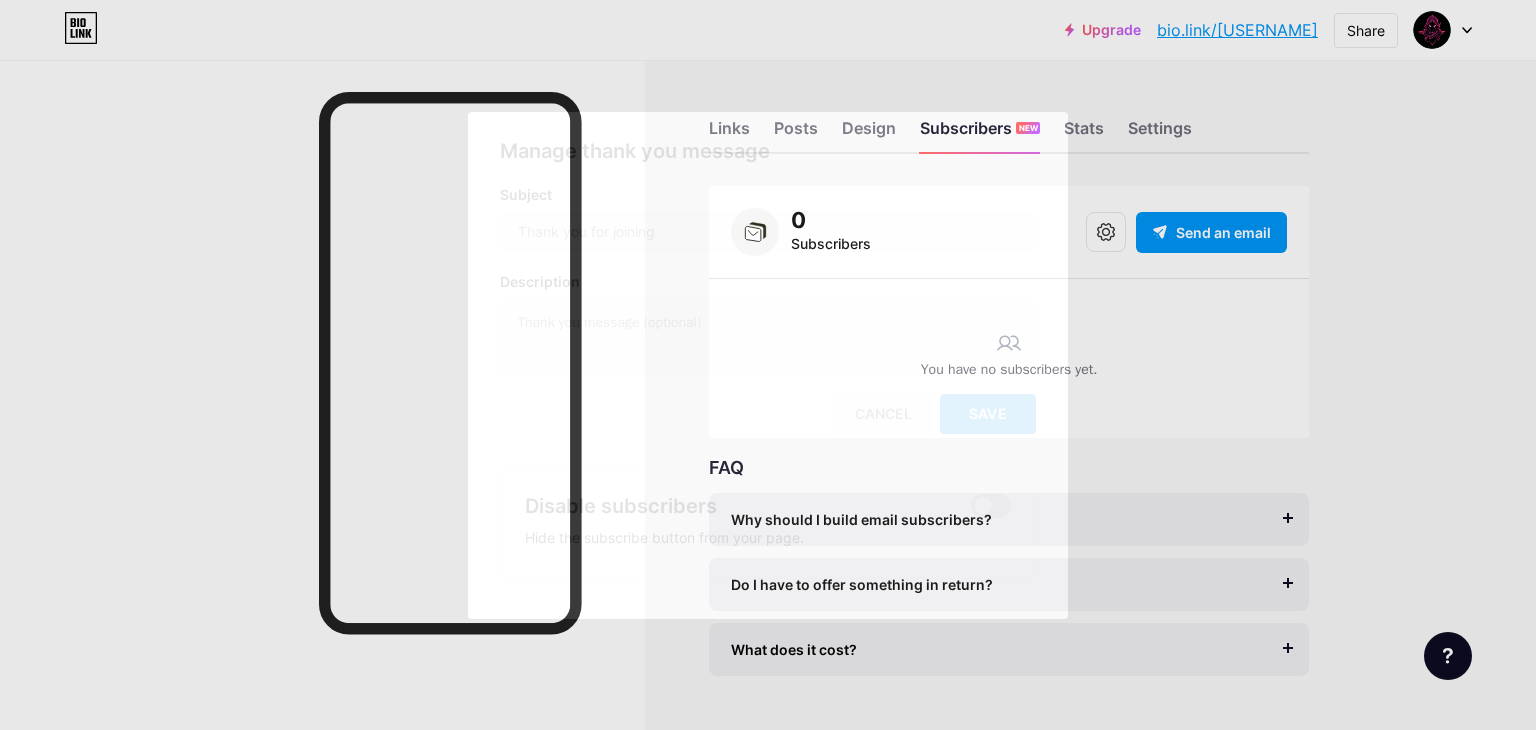 click at bounding box center (768, 365) 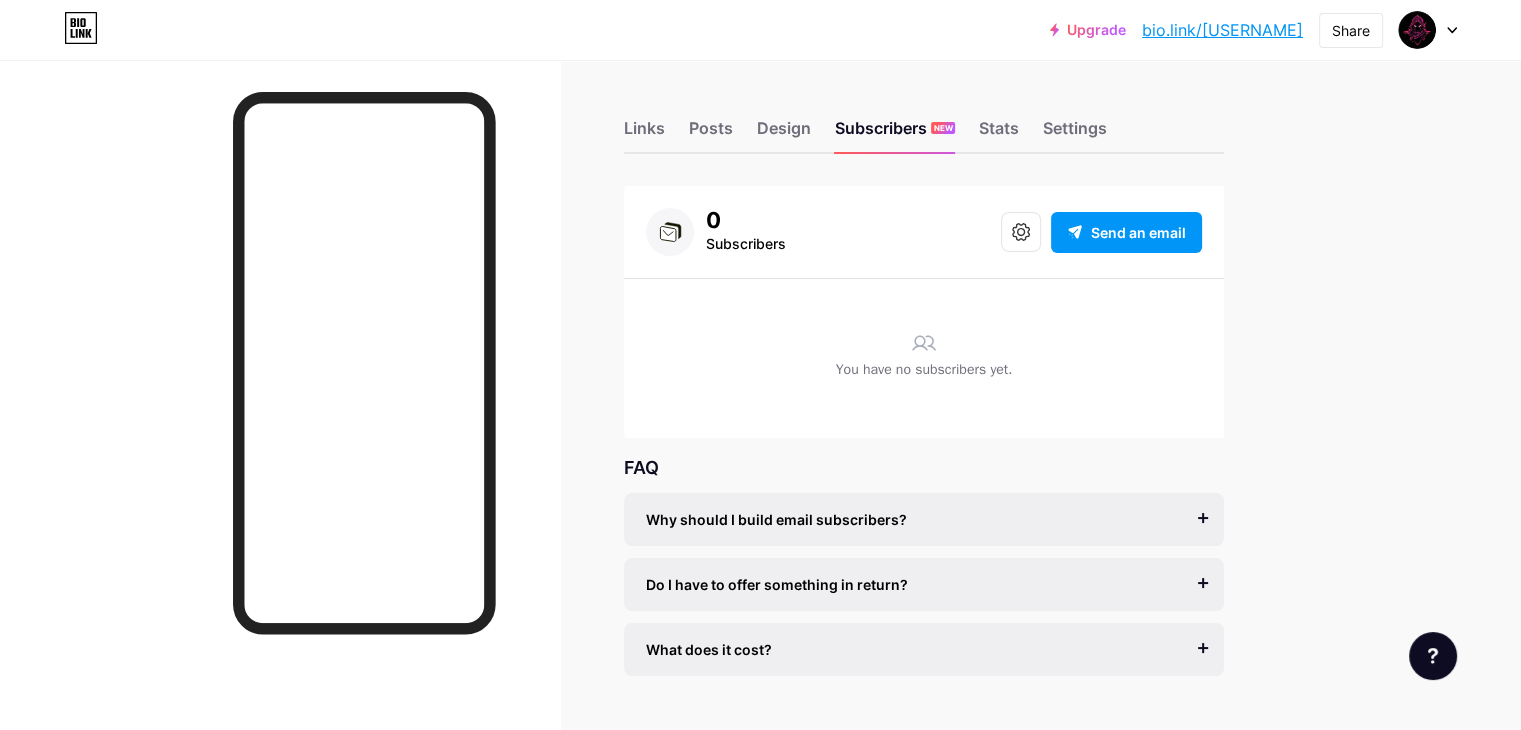click on "Links
Posts
Design
Subscribers
NEW
Stats
Settings" at bounding box center [924, 119] 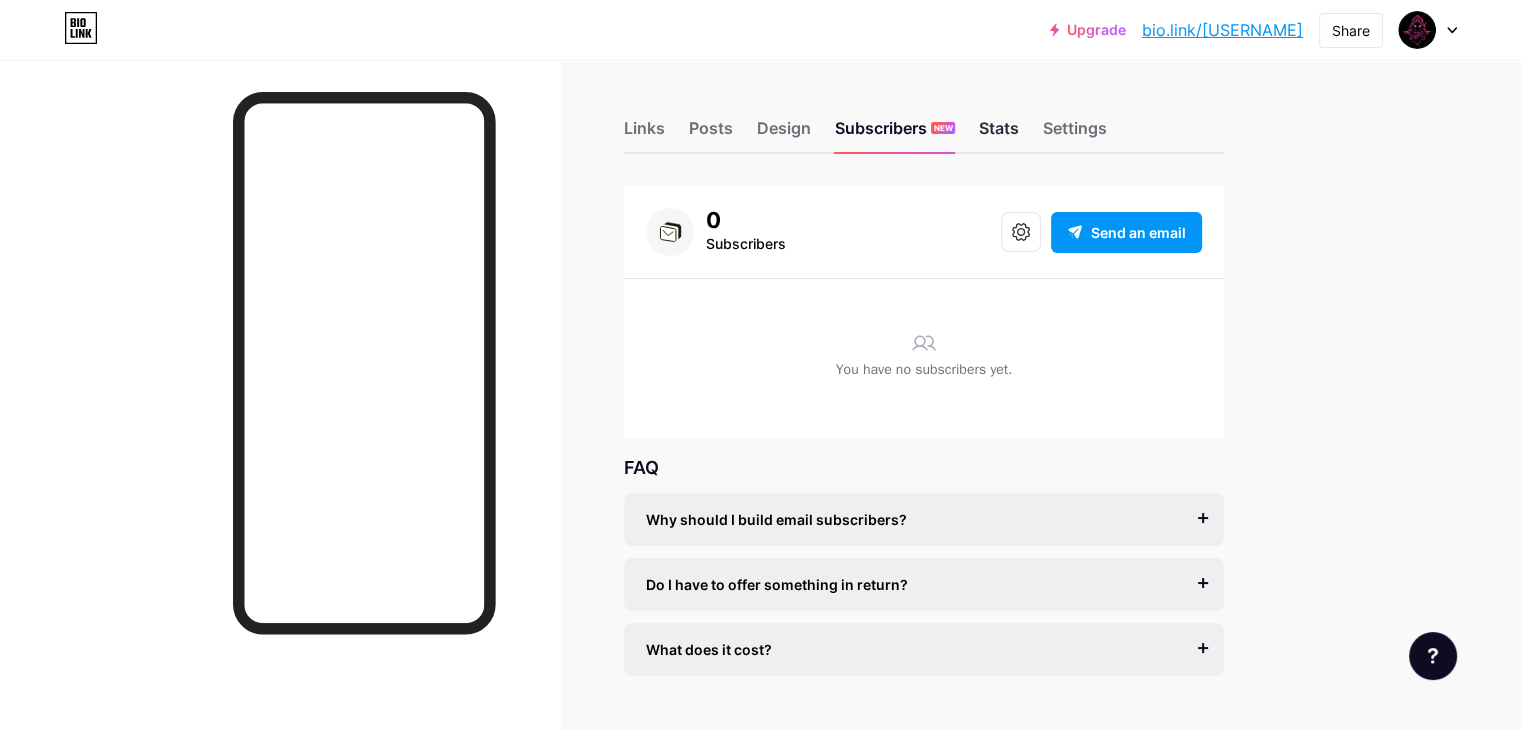 click on "Stats" at bounding box center [999, 134] 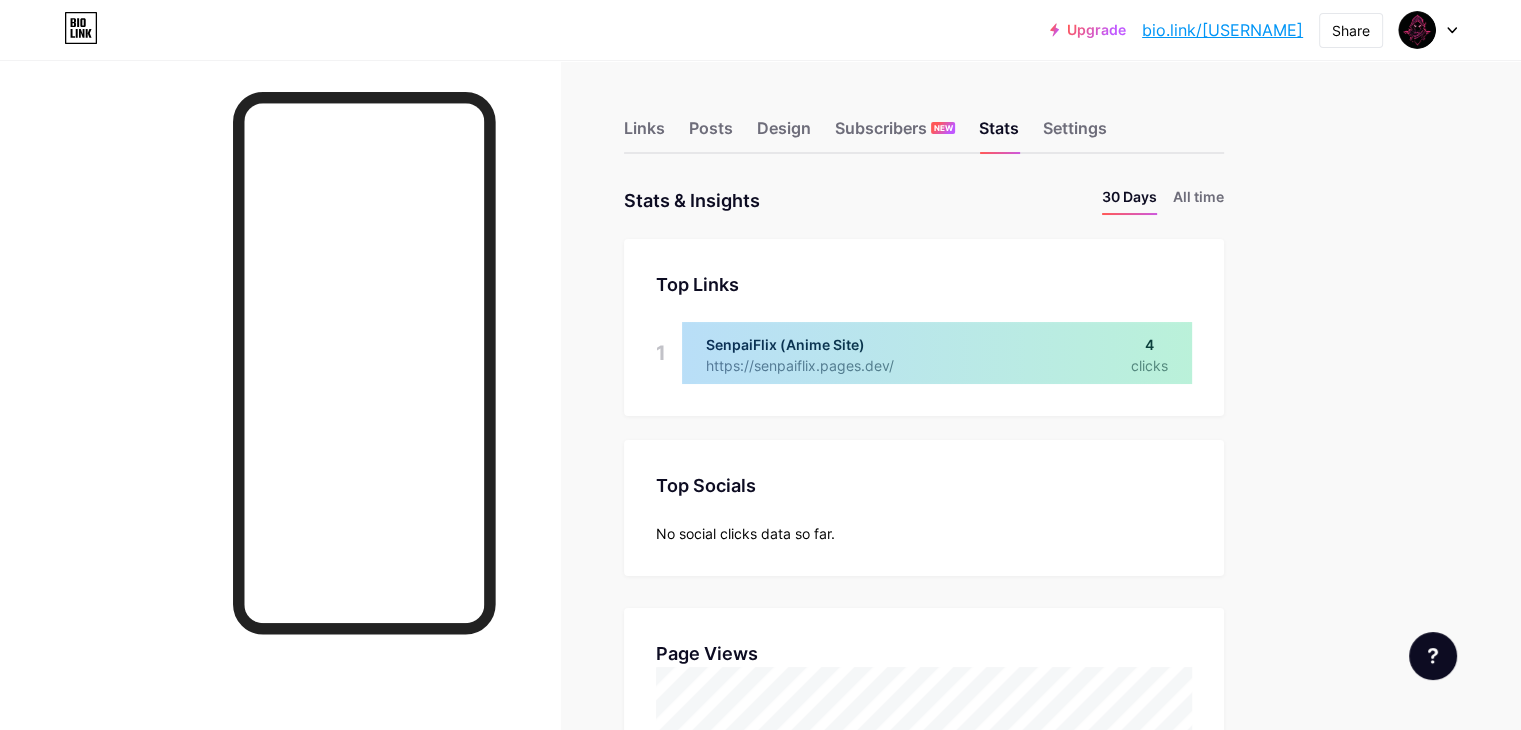 scroll, scrollTop: 999270, scrollLeft: 998479, axis: both 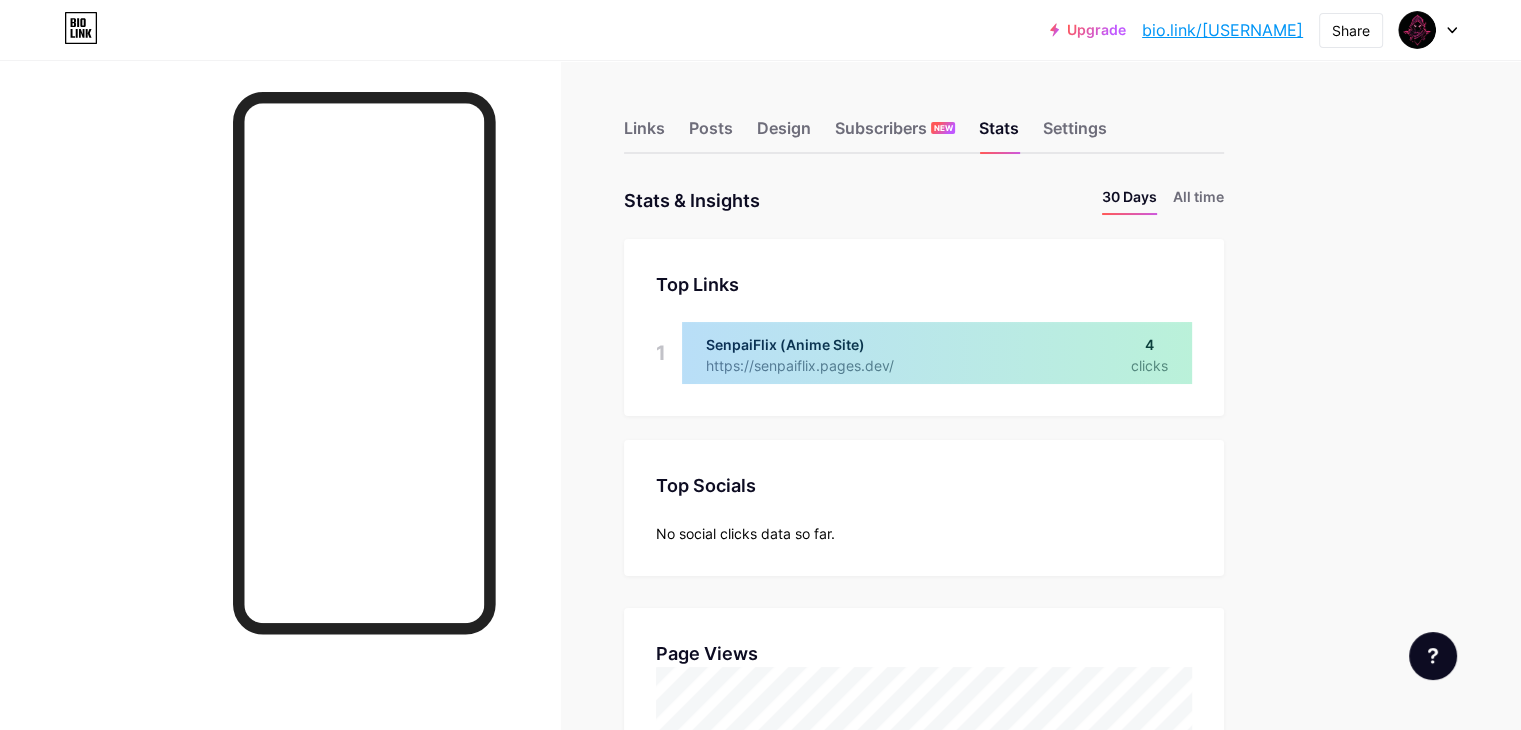 click at bounding box center [937, 353] 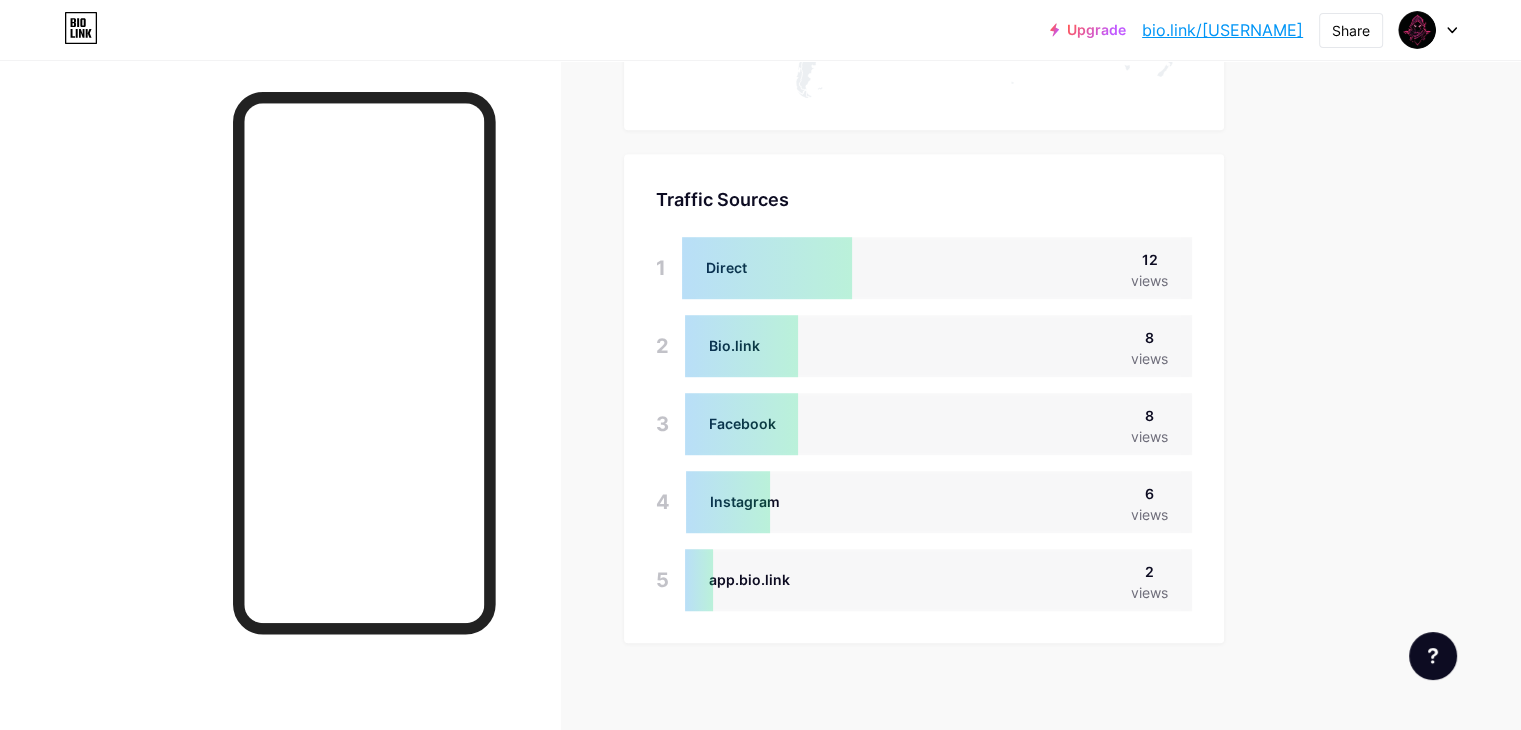 scroll, scrollTop: 1334, scrollLeft: 0, axis: vertical 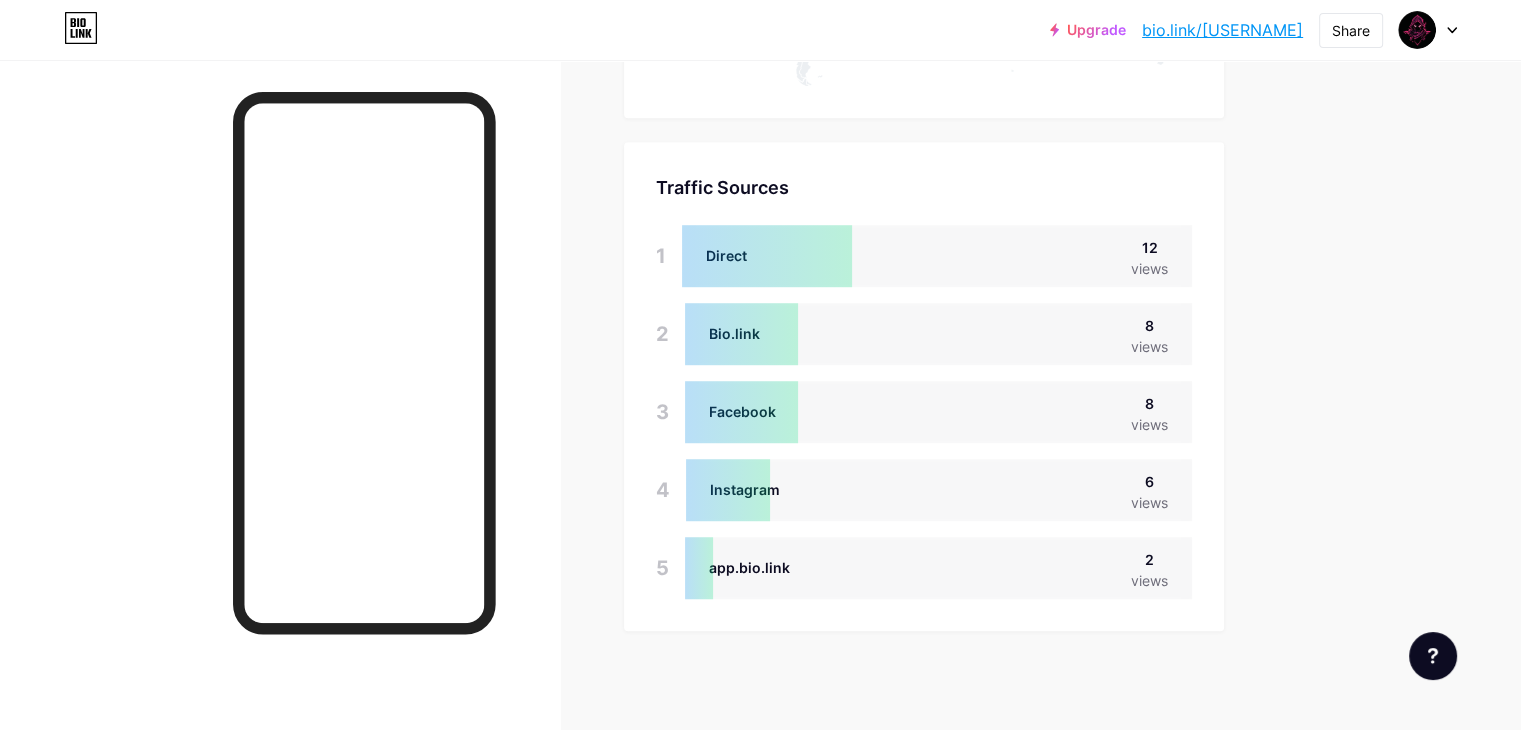 click at bounding box center [767, 256] 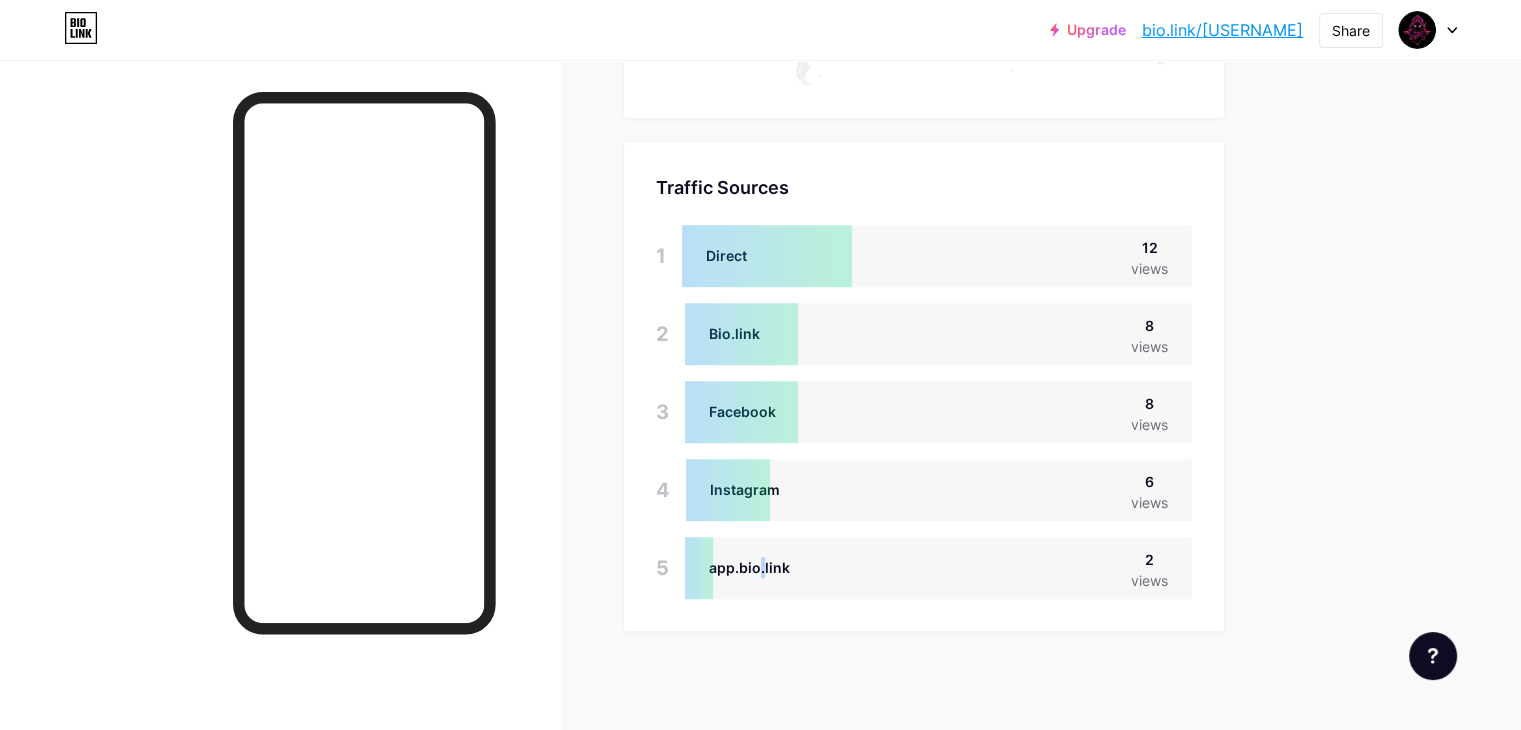 click on "app.bio.link" at bounding box center [749, 567] 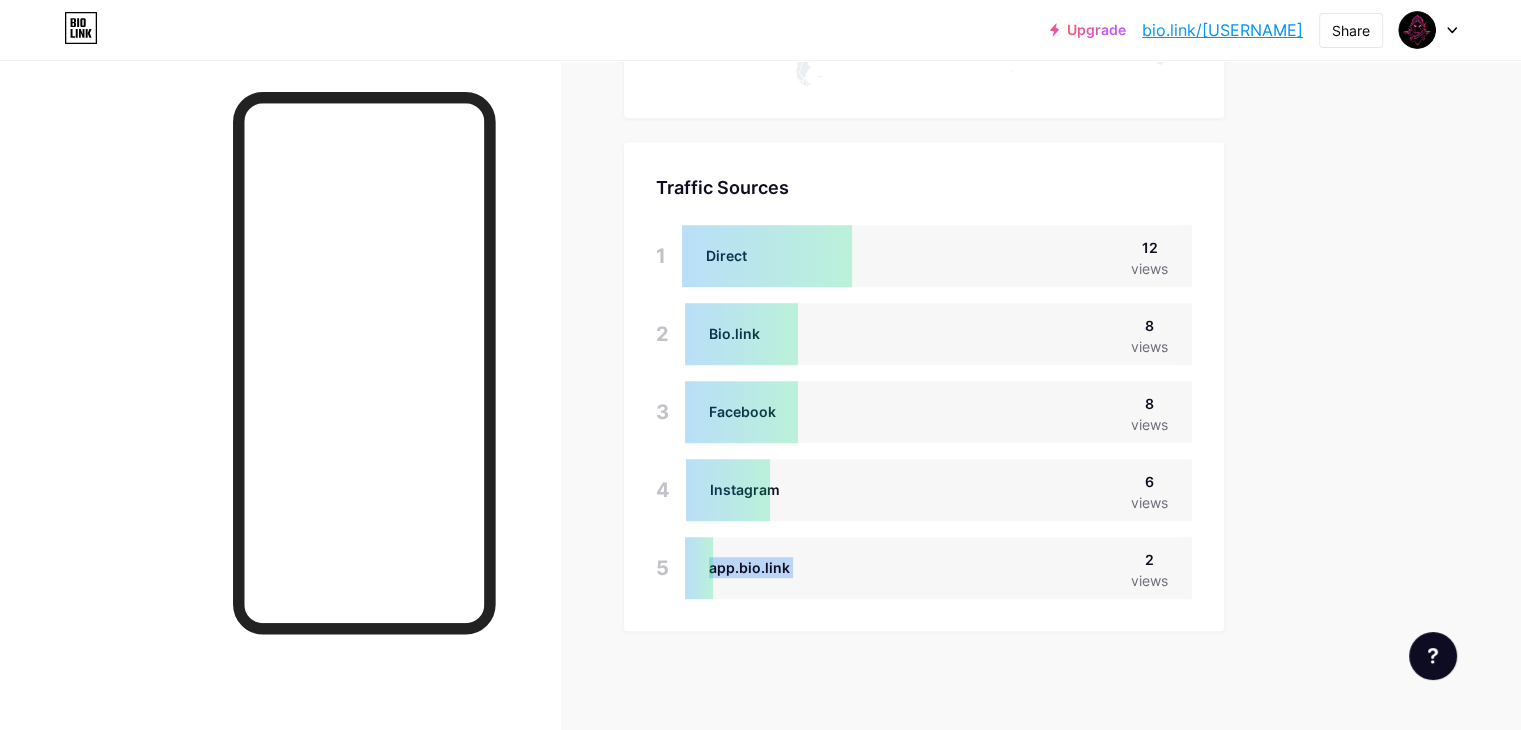 click on "app.bio.link" at bounding box center (749, 567) 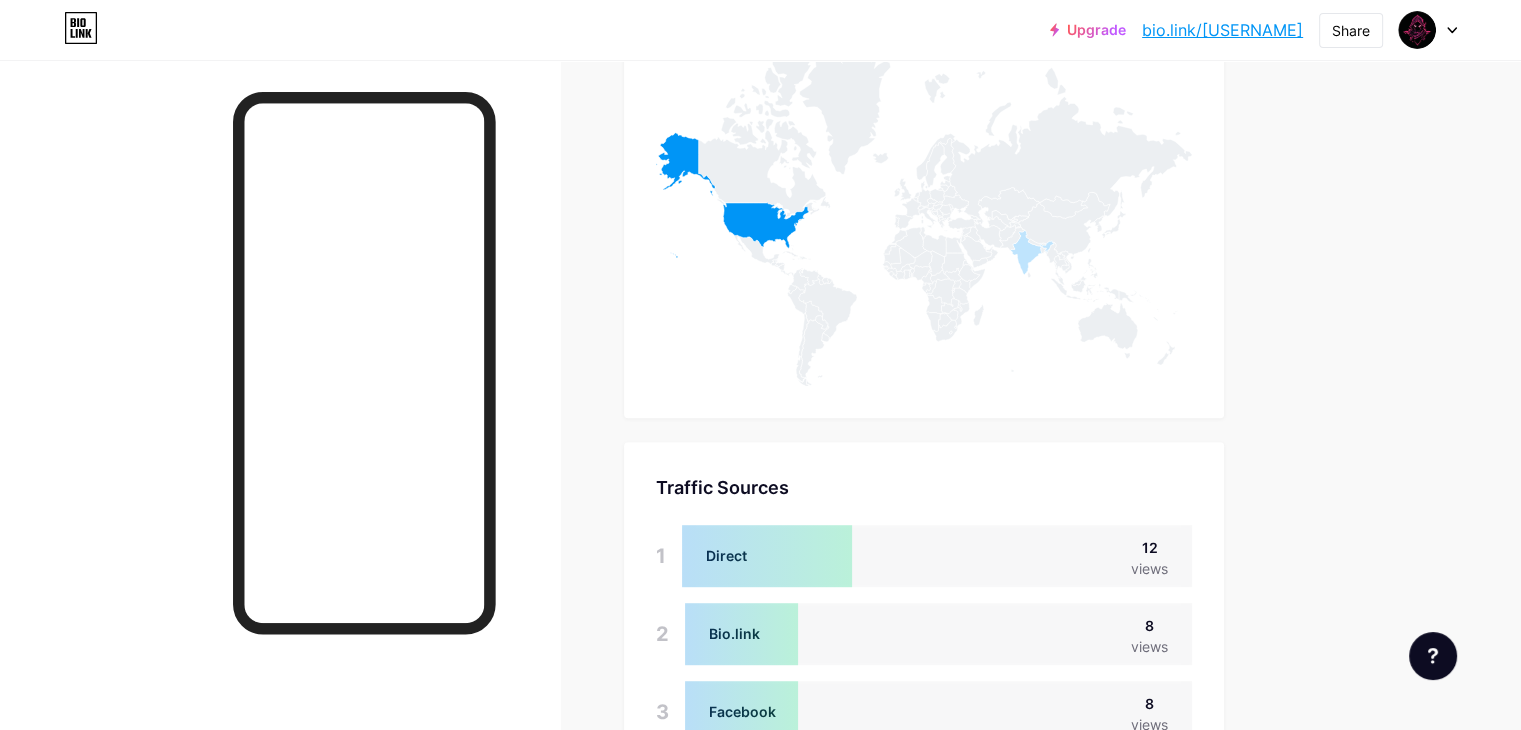 scroll, scrollTop: 934, scrollLeft: 0, axis: vertical 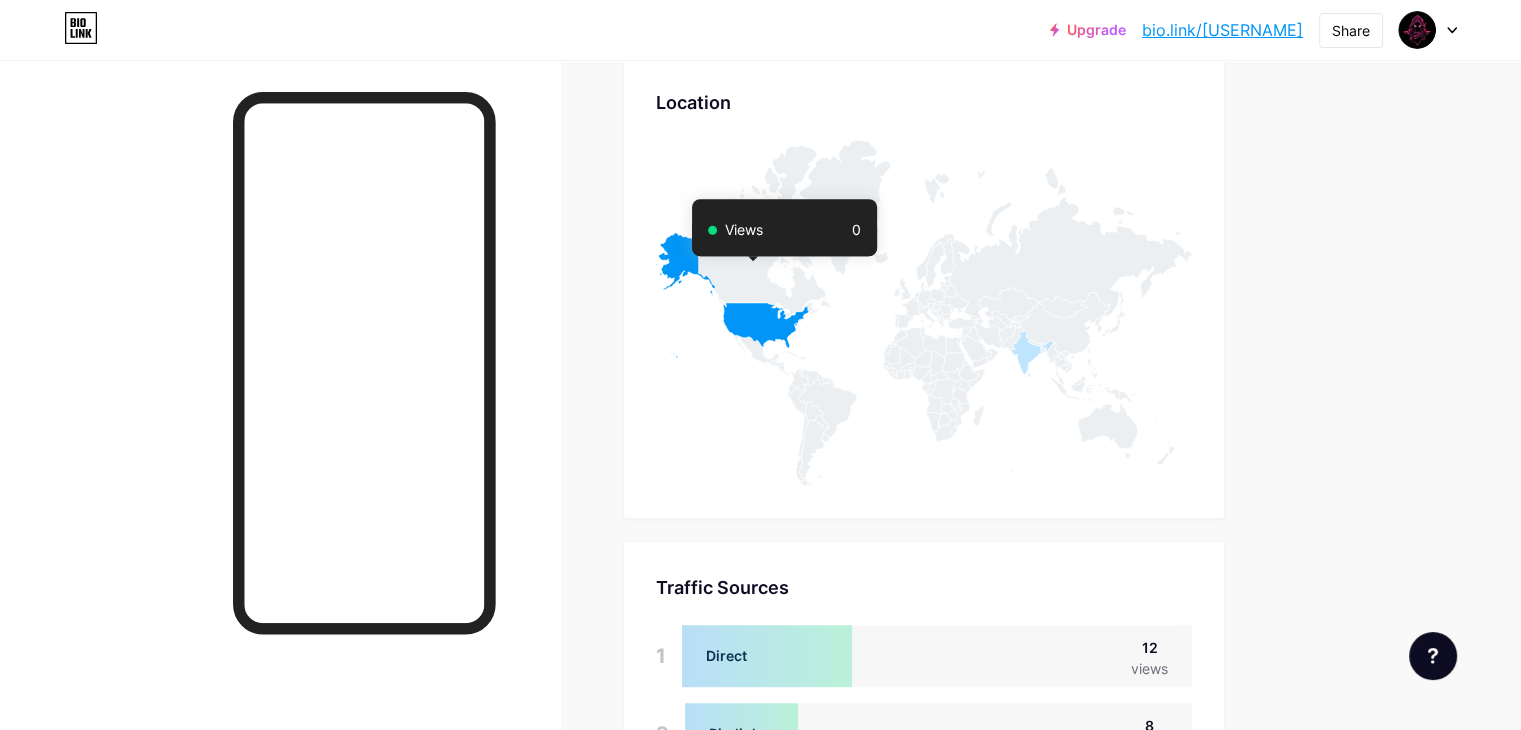 click 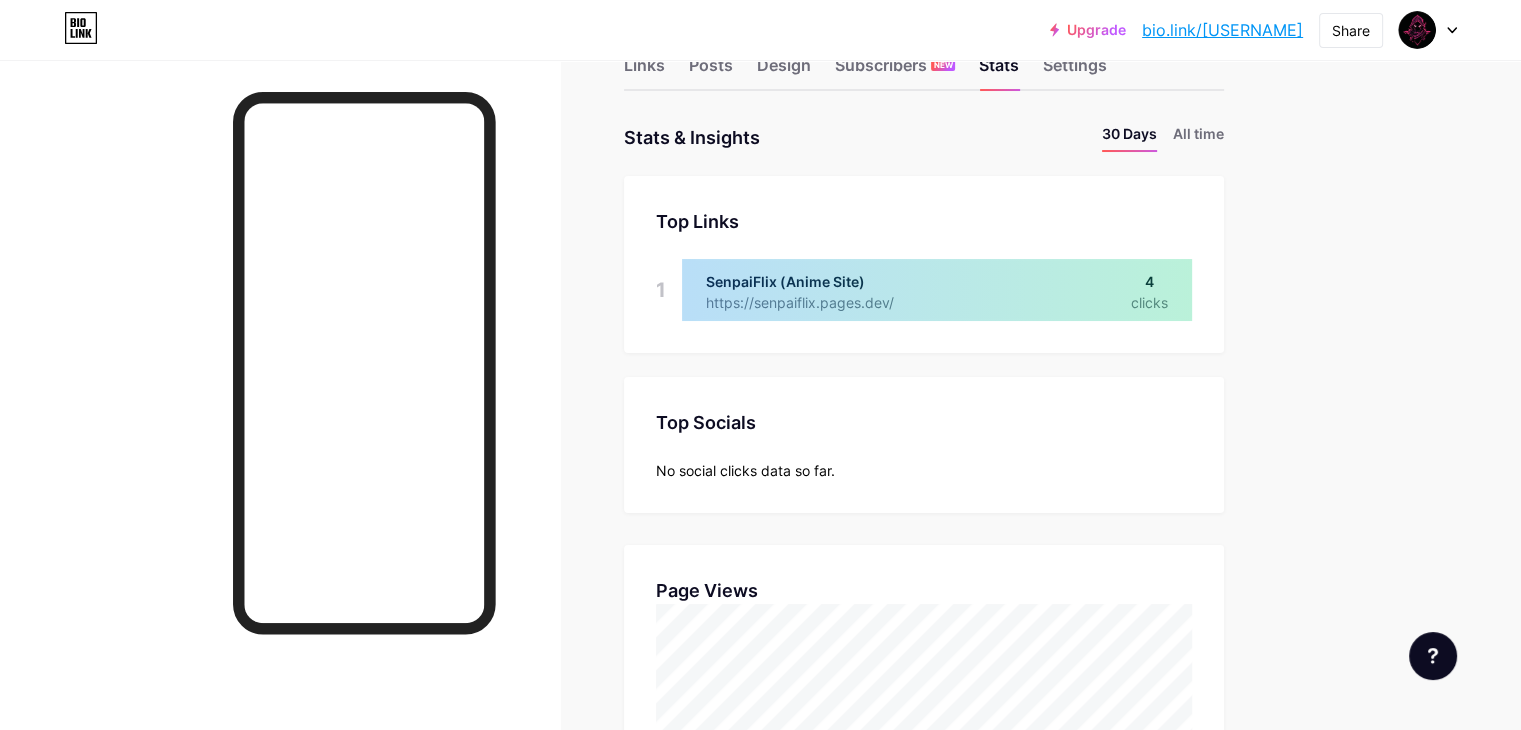 scroll, scrollTop: 0, scrollLeft: 0, axis: both 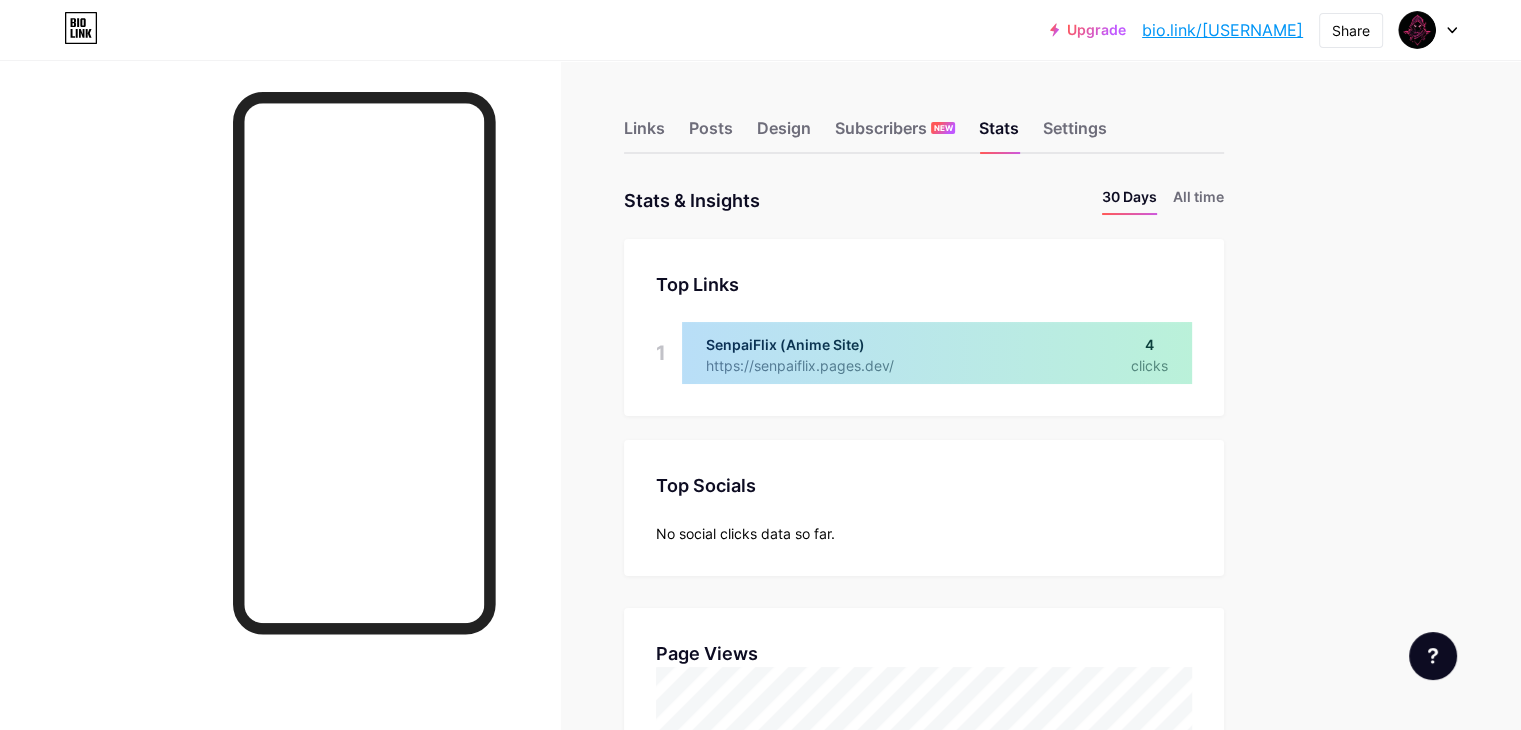 click on "1   SenpaiFlix (Anime Site)   https://senpaiflix.pages.dev/   4   clicks" at bounding box center [924, 353] 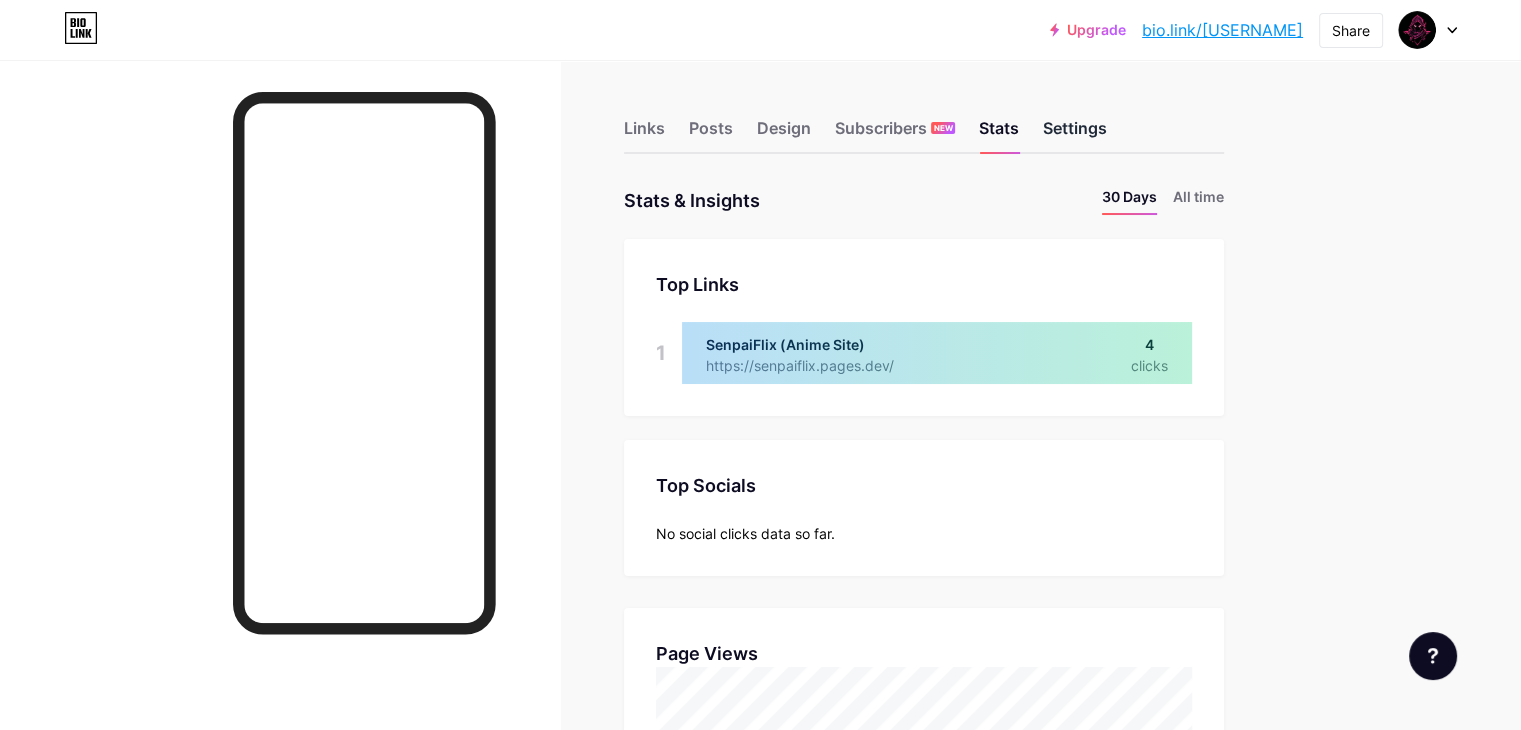 click on "Settings" at bounding box center (1075, 134) 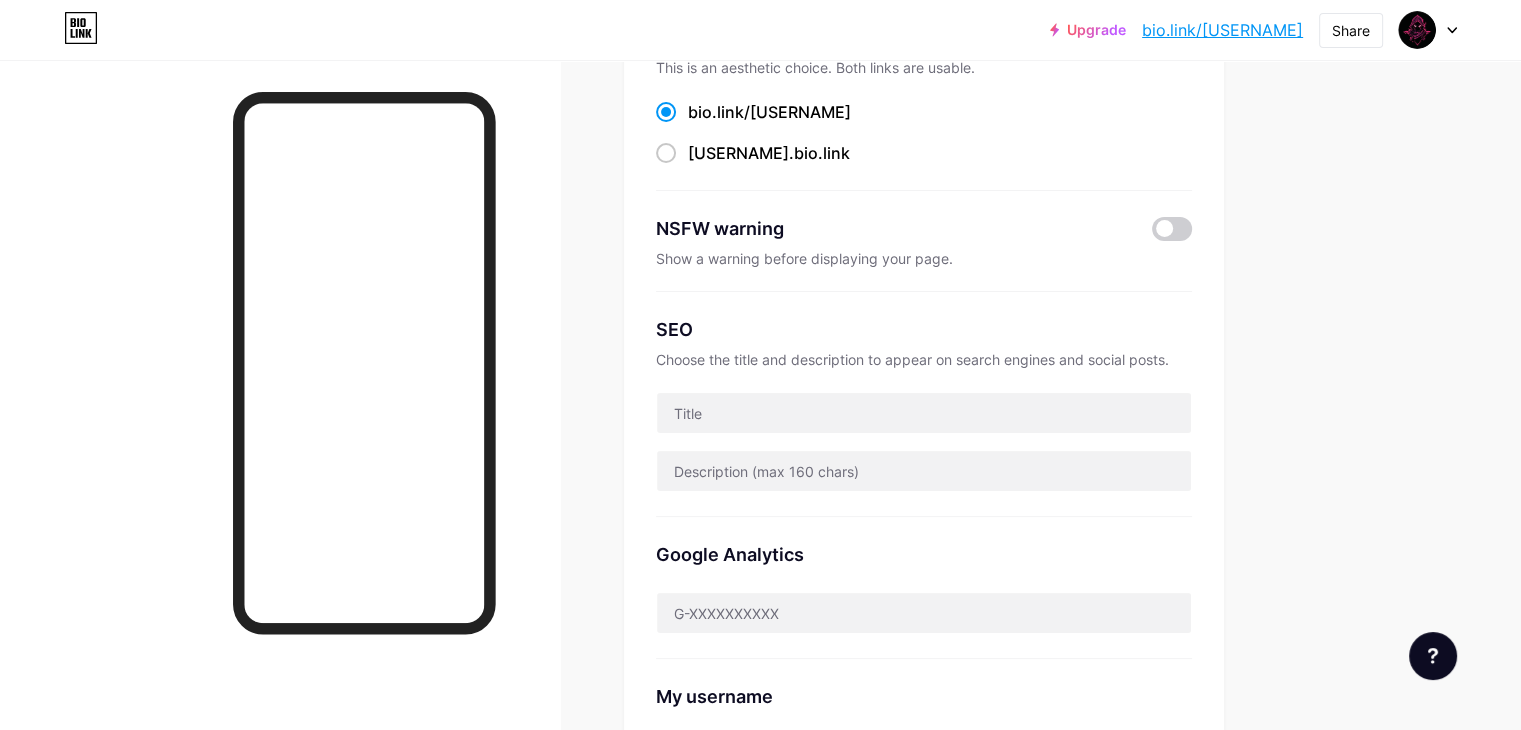scroll, scrollTop: 100, scrollLeft: 0, axis: vertical 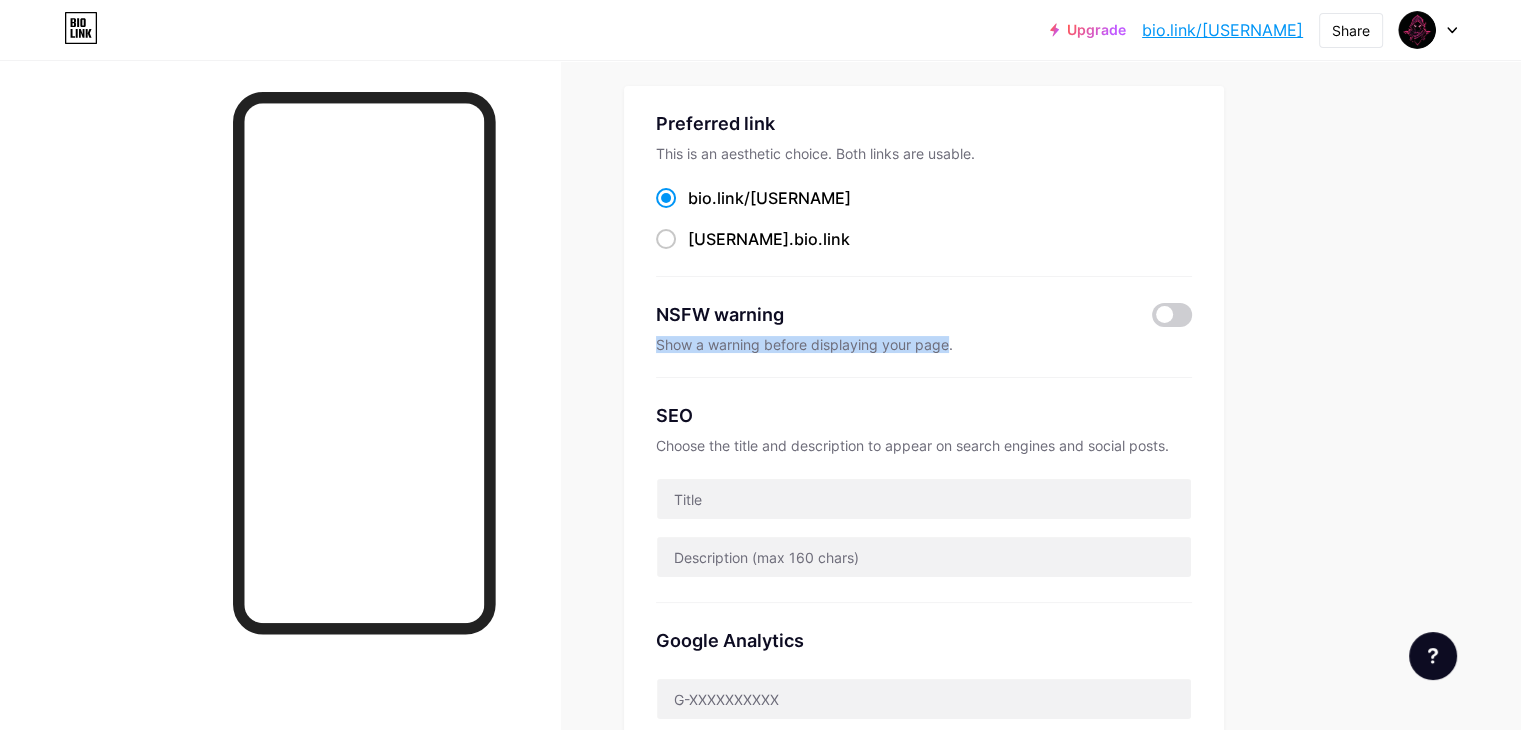 drag, startPoint x: 1032, startPoint y: 342, endPoint x: 704, endPoint y: 335, distance: 328.07468 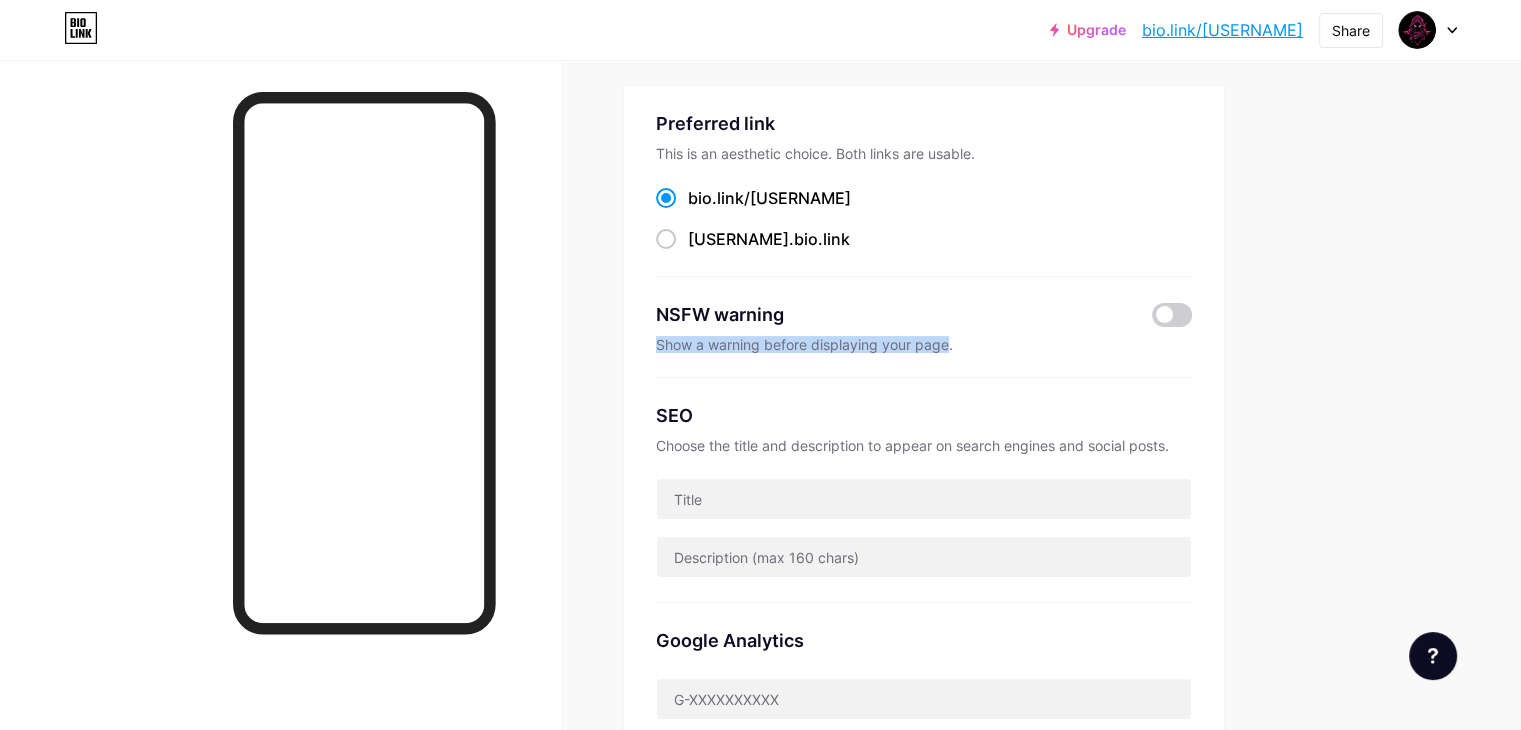 click on "Links
Posts
Design
Subscribers
NEW
Stats
Settings     Preferred link   This is an aesthetic choice. Both links are usable.
bio.link/ axony2ga       axony2ga .bio.link
NSFW warning       Show a warning before displaying your page.     SEO   Choose the title and description to appear on search engines and social posts.           Google Analytics       My username   bio.link/   axony2ga           Pro Links   PRO   Custom Domain   Try your own custom domain eg: jaseem.com   Set
up domain             Emoji link   Add emojis to your link eg: bio.link/😄😭🥵   Create
Go to  Help Center  to learn more or to contact support.   Changes saved           Feature requests             Help center         Contact support" at bounding box center [654, 713] 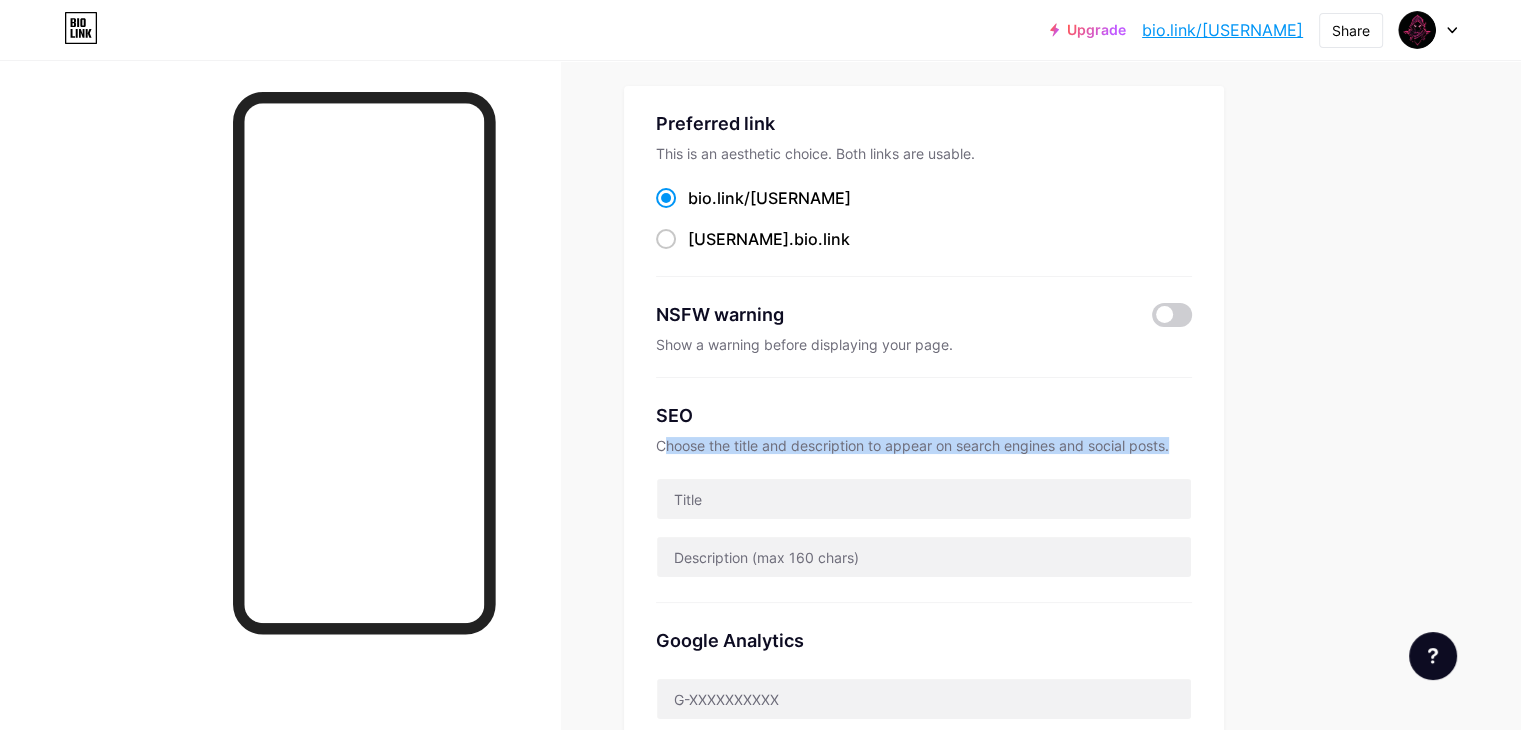 drag, startPoint x: 752, startPoint y: 443, endPoint x: 1282, endPoint y: 435, distance: 530.06036 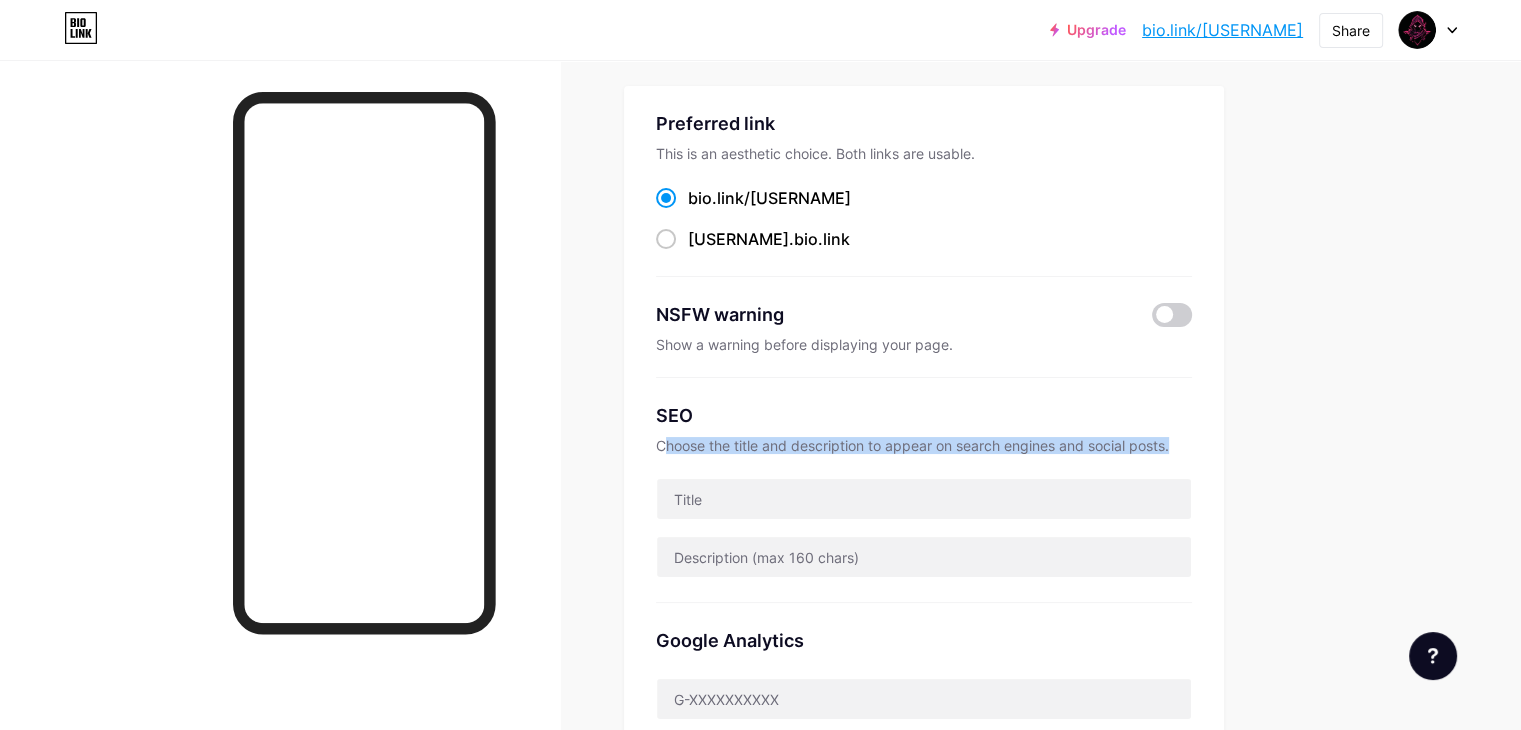 click on "Preferred link   This is an aesthetic choice. Both links are usable.
bio.link/ axony2ga       axony2ga .bio.link
NSFW warning       Show a warning before displaying your page.     SEO   Choose the title and description to appear on search engines and social posts.           Google Analytics       My username   bio.link/   axony2ga" at bounding box center (924, 490) 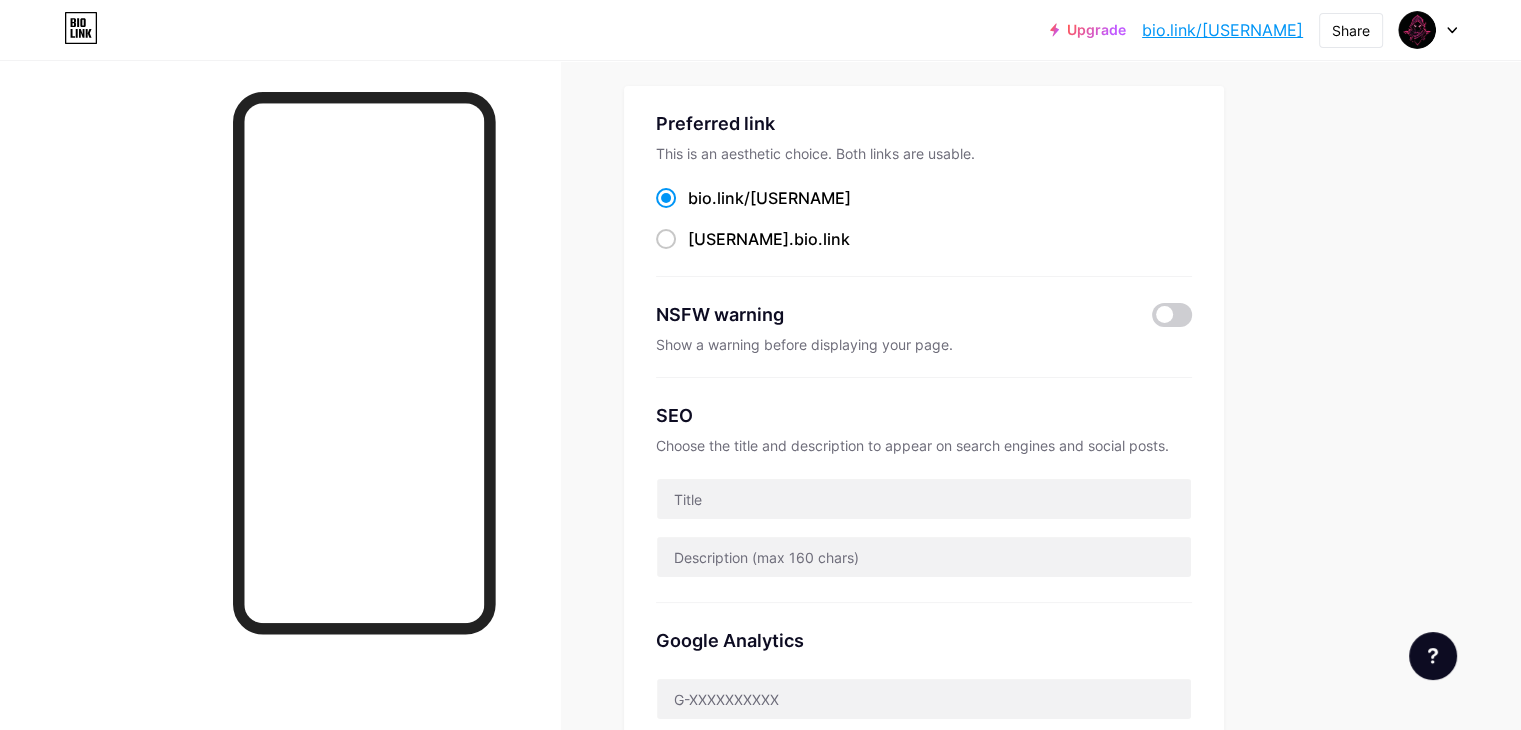 drag, startPoint x: 932, startPoint y: 475, endPoint x: 938, endPoint y: 464, distance: 12.529964 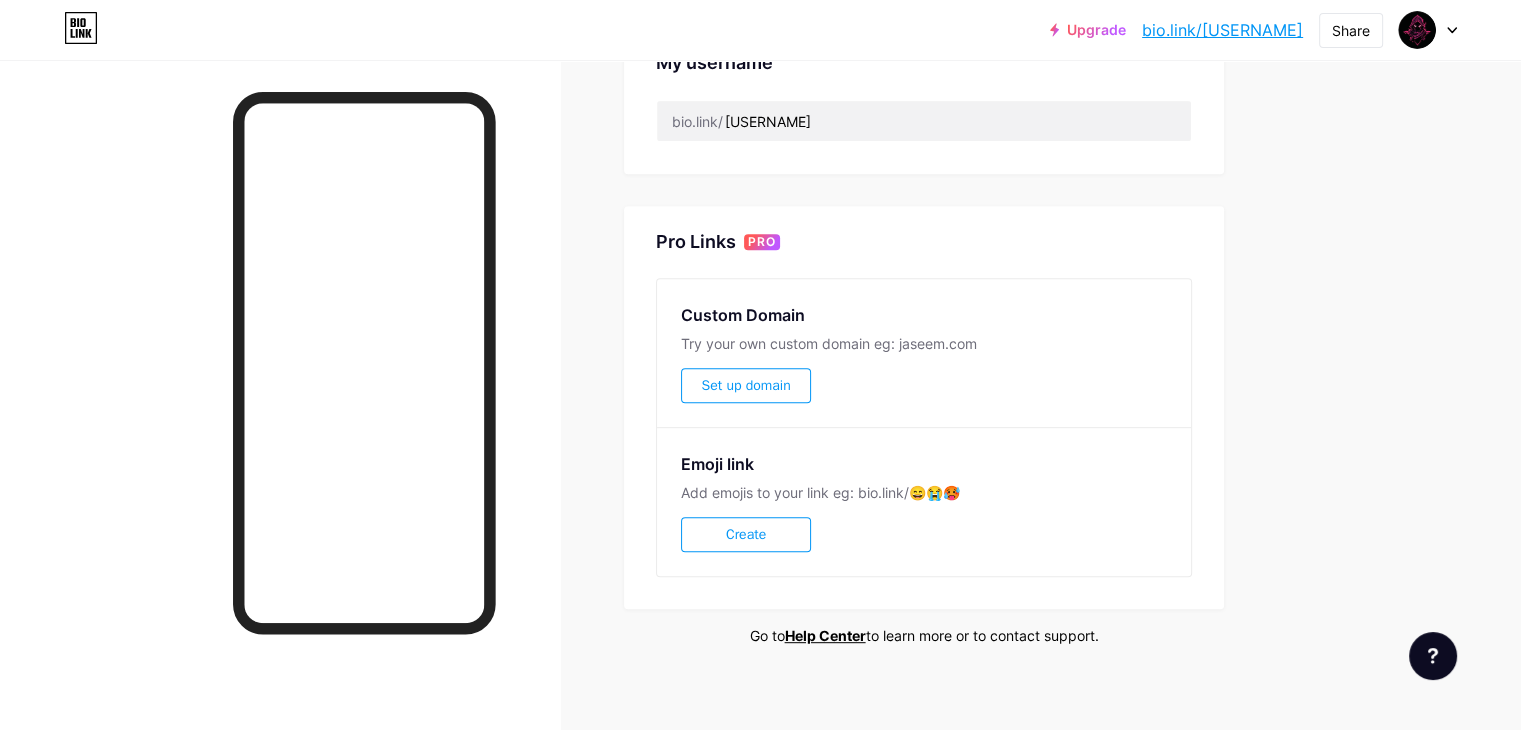 scroll, scrollTop: 832, scrollLeft: 0, axis: vertical 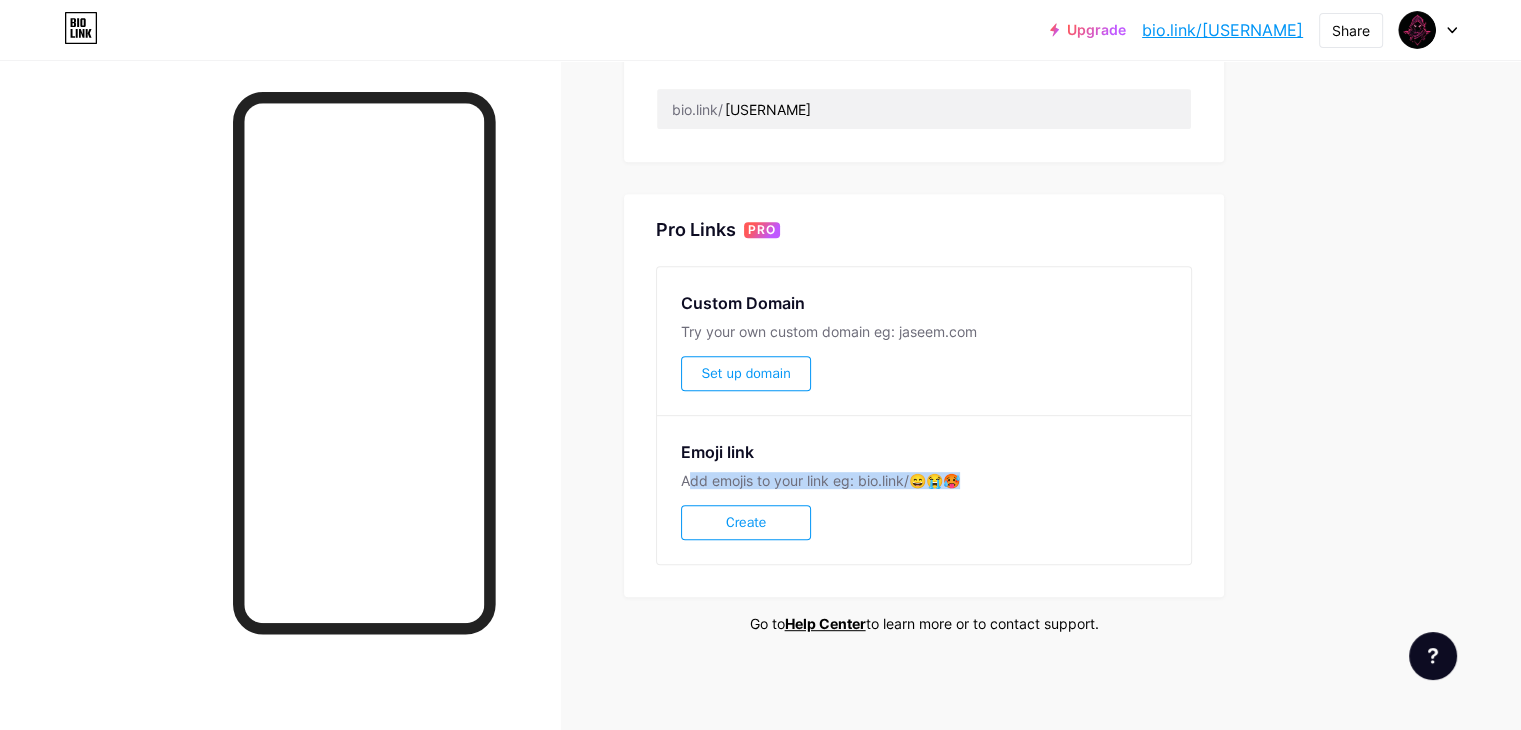 drag, startPoint x: 775, startPoint y: 474, endPoint x: 1113, endPoint y: 482, distance: 338.09467 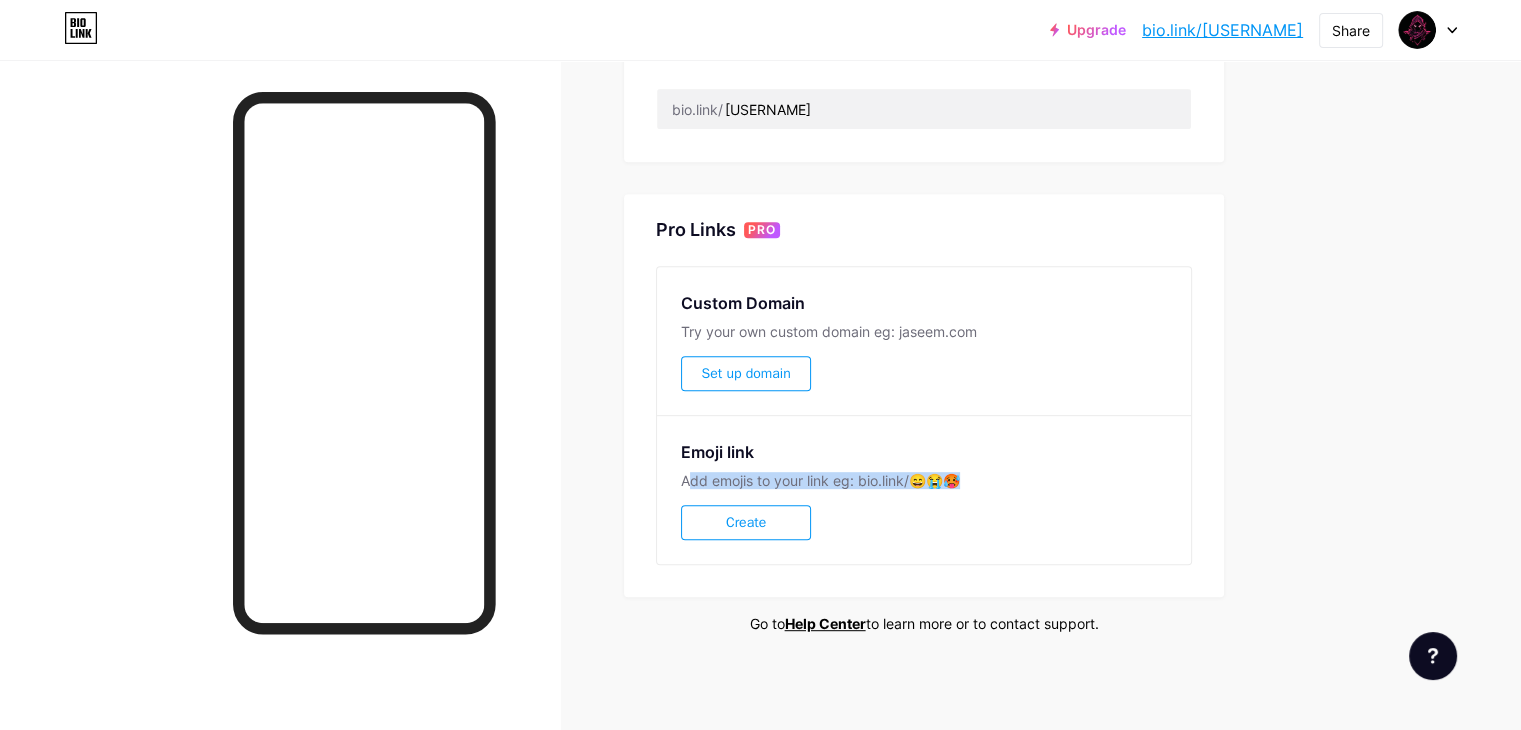 click on "Add emojis to your link eg: bio.link/😄😭🥵" at bounding box center [924, 480] 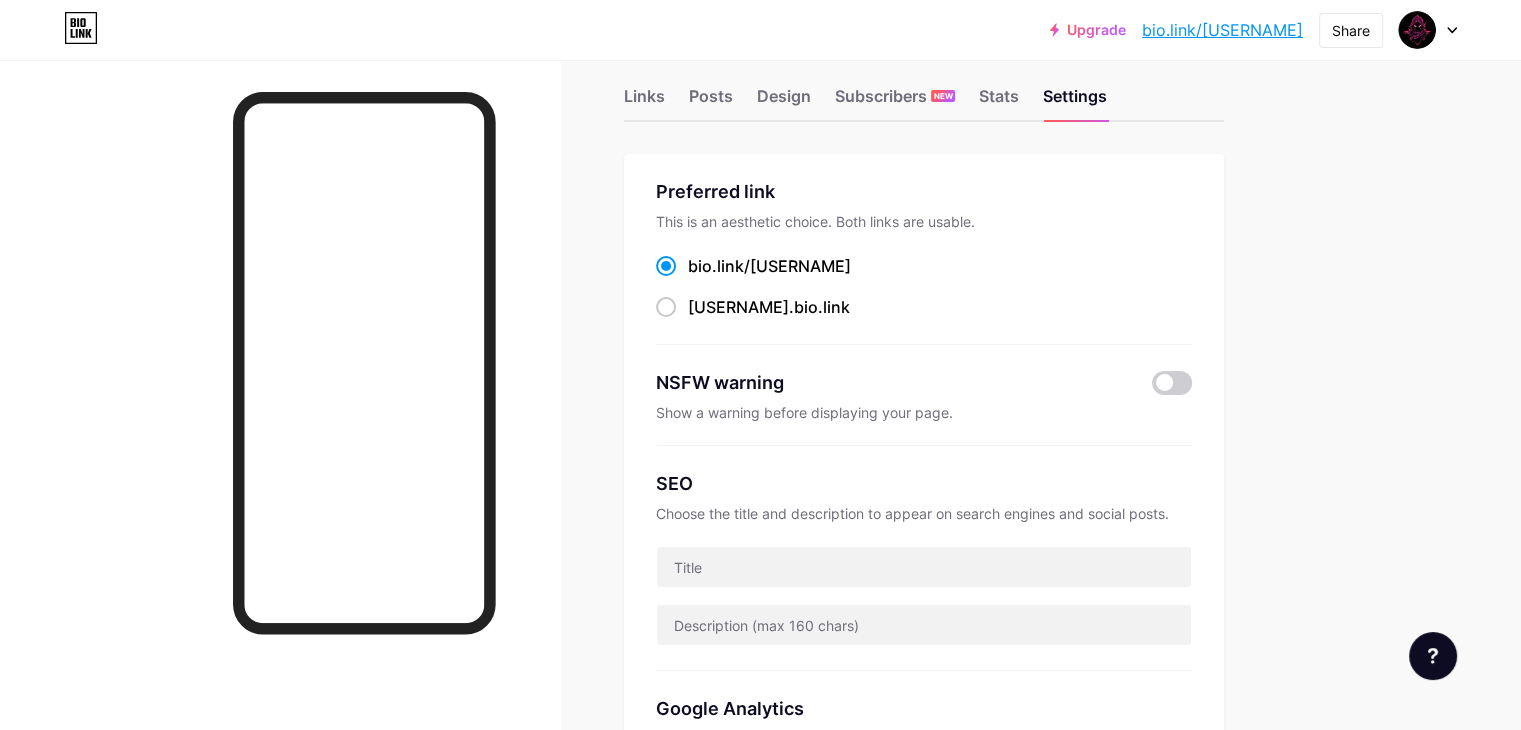 scroll, scrollTop: 0, scrollLeft: 0, axis: both 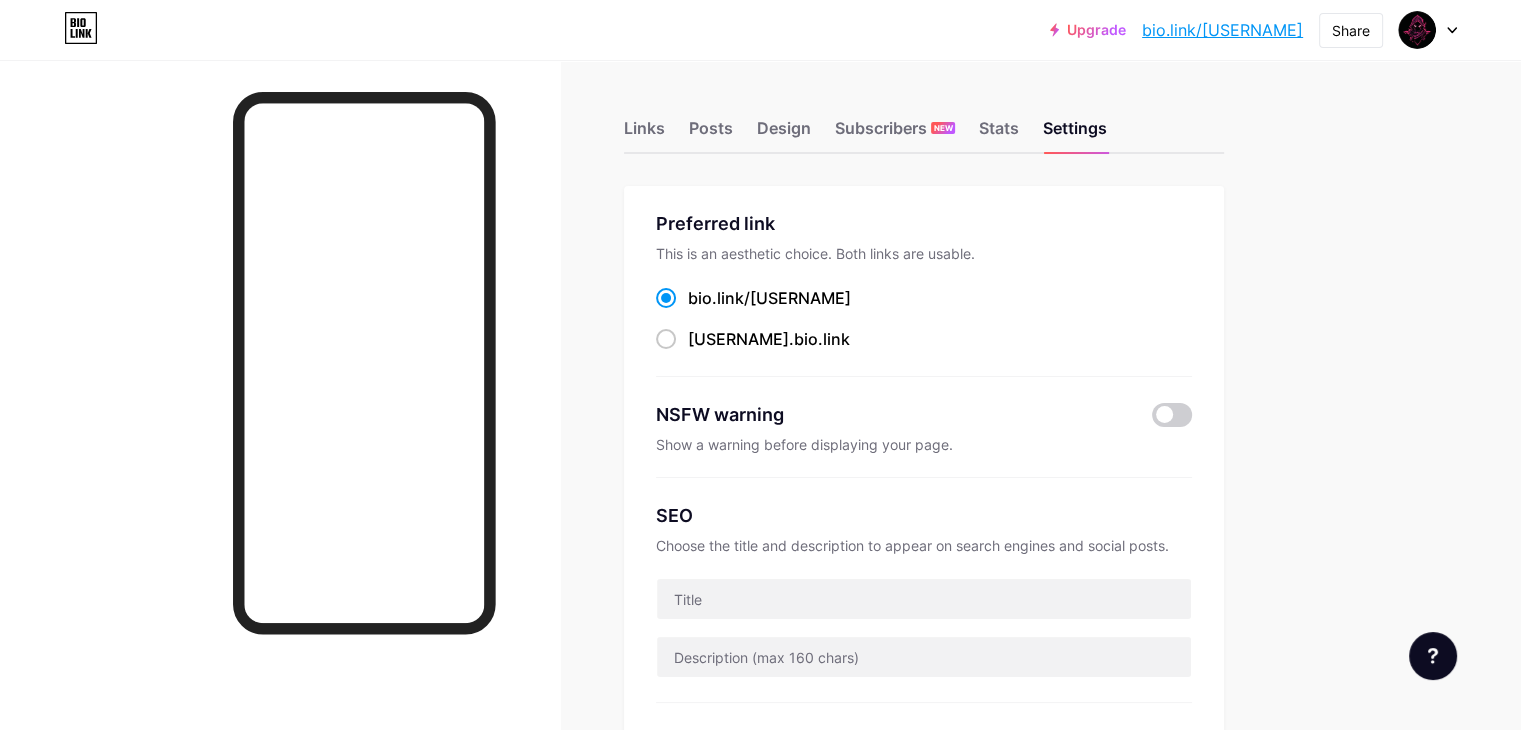 click on "Links
Posts
Design
Subscribers
NEW
Stats
Settings" at bounding box center [924, 119] 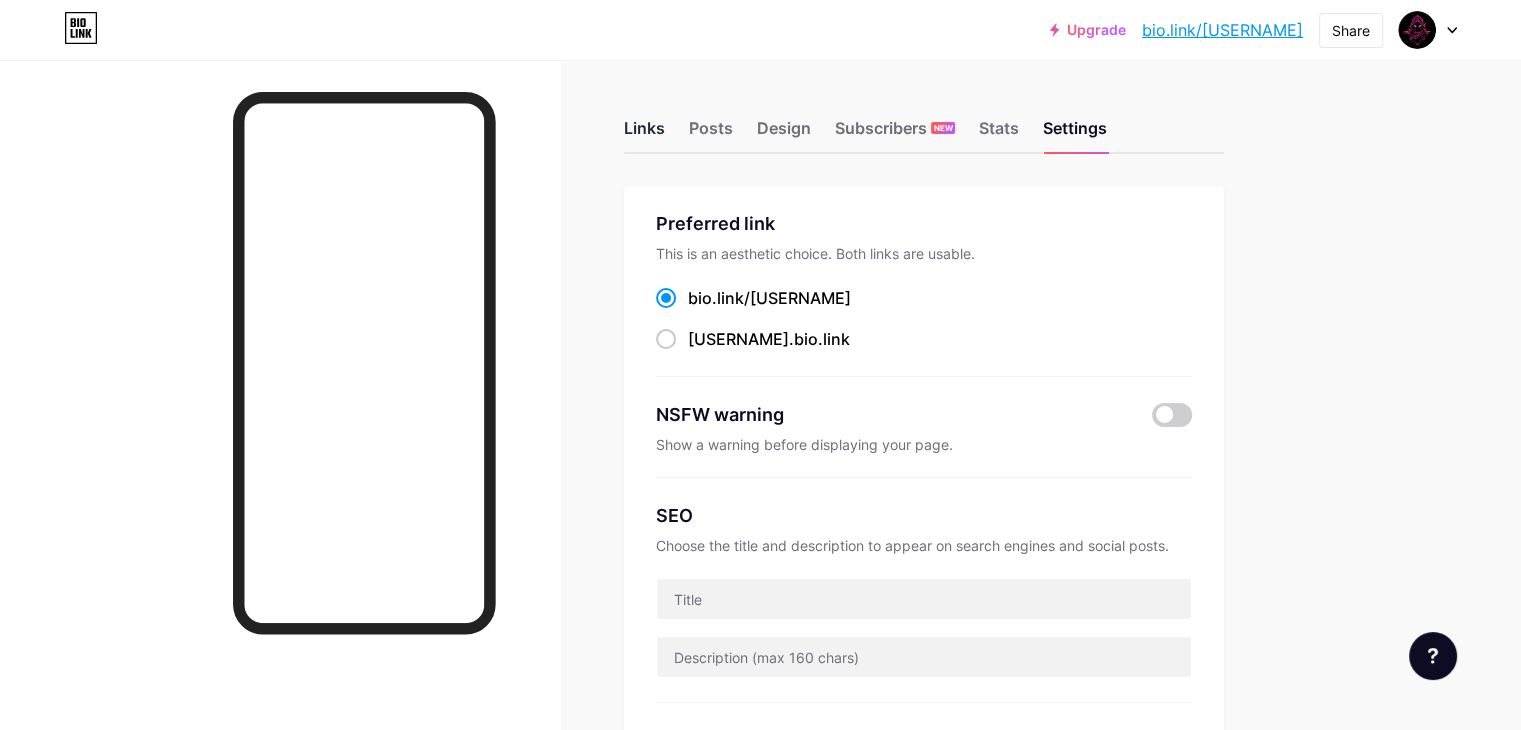 click on "Links" at bounding box center (644, 134) 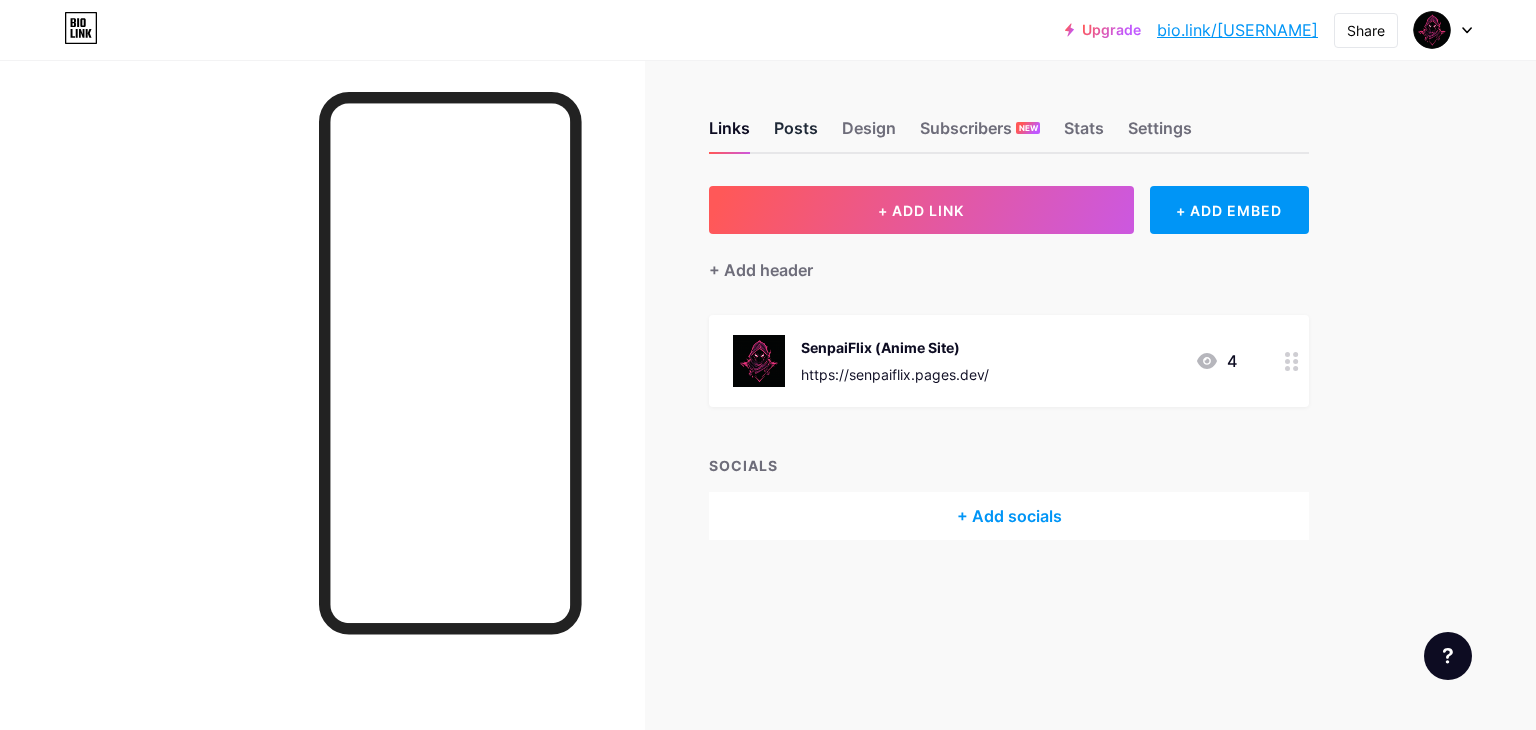 click on "Posts" at bounding box center [796, 134] 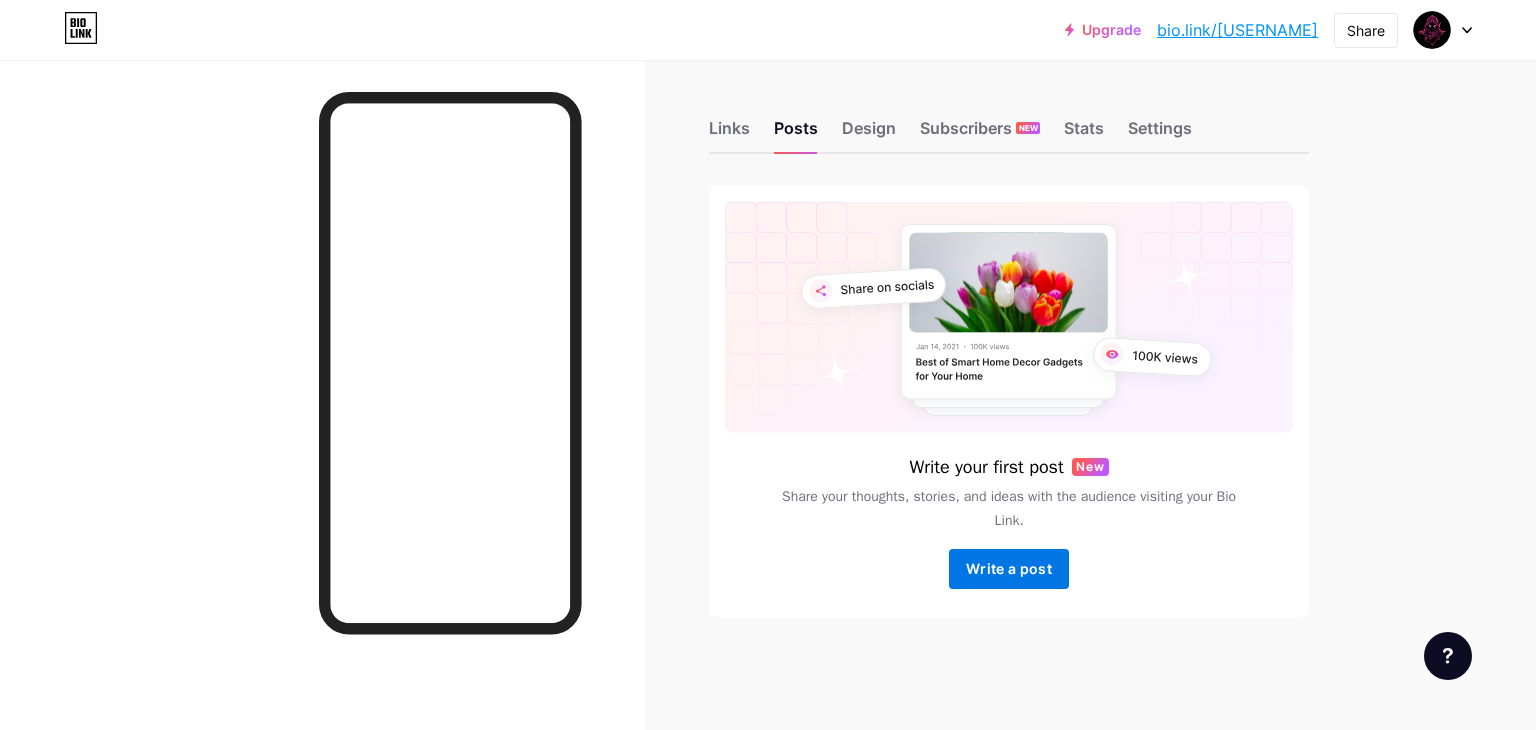 click on "Write a post" at bounding box center [1009, 569] 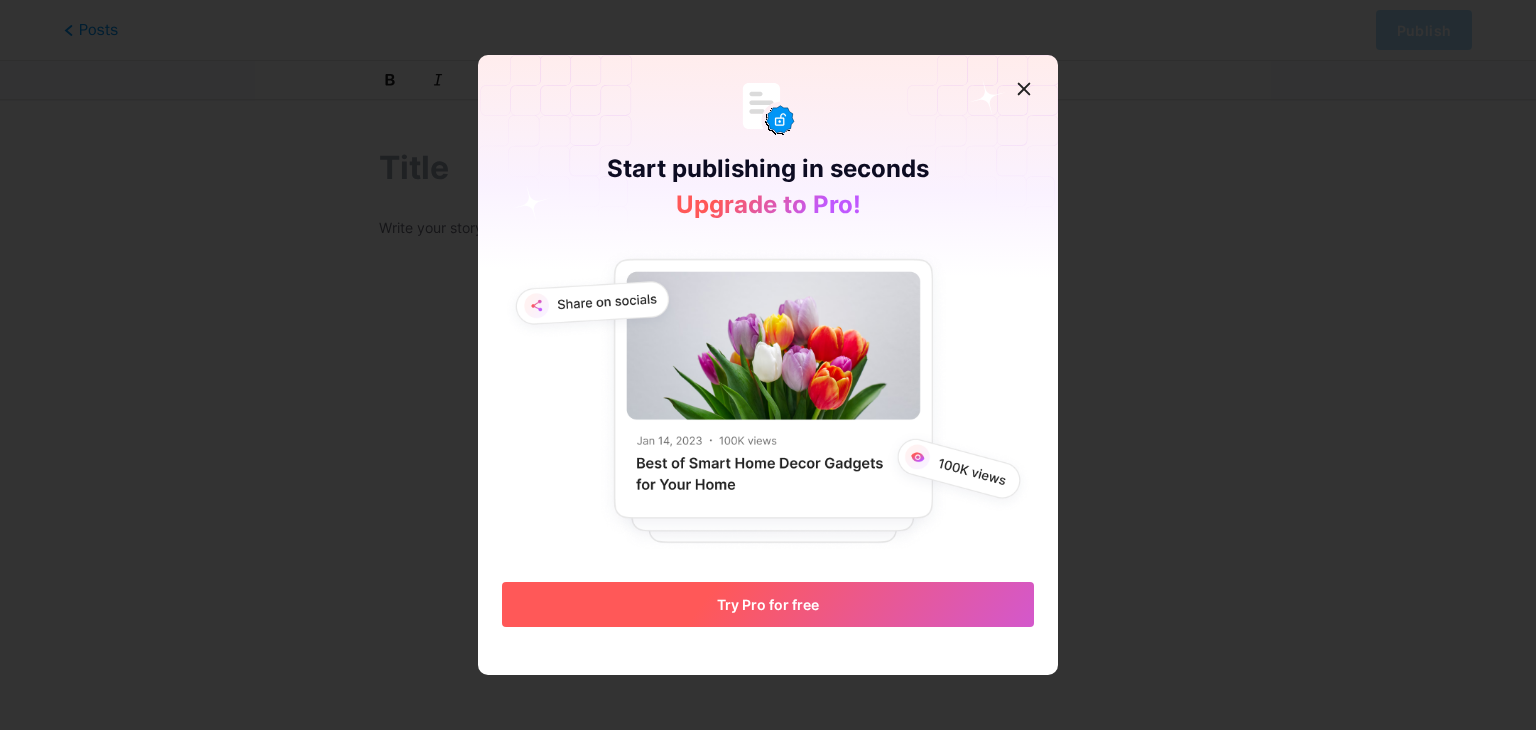click on "Try Pro for free" at bounding box center [768, 604] 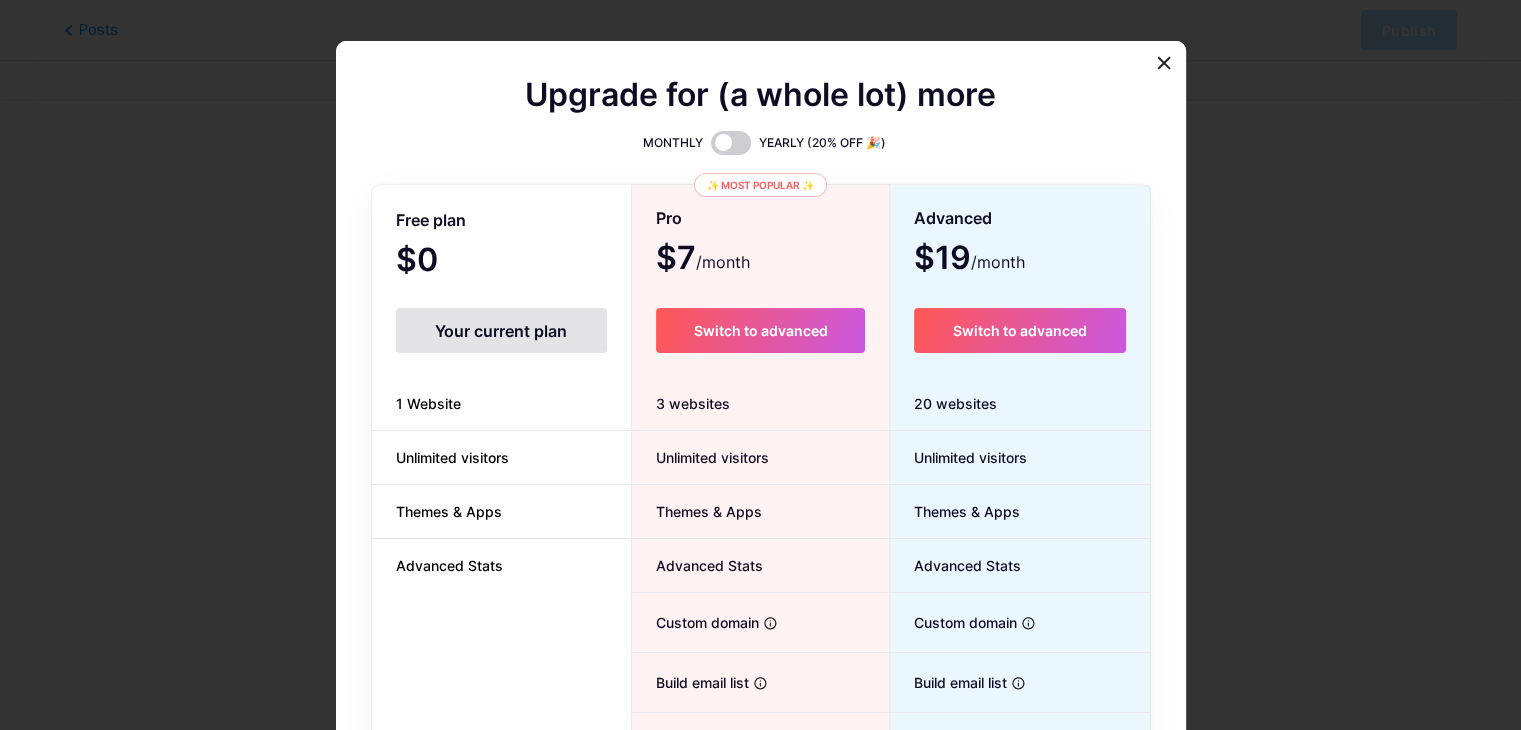 click on "Your current plan" at bounding box center [501, 330] 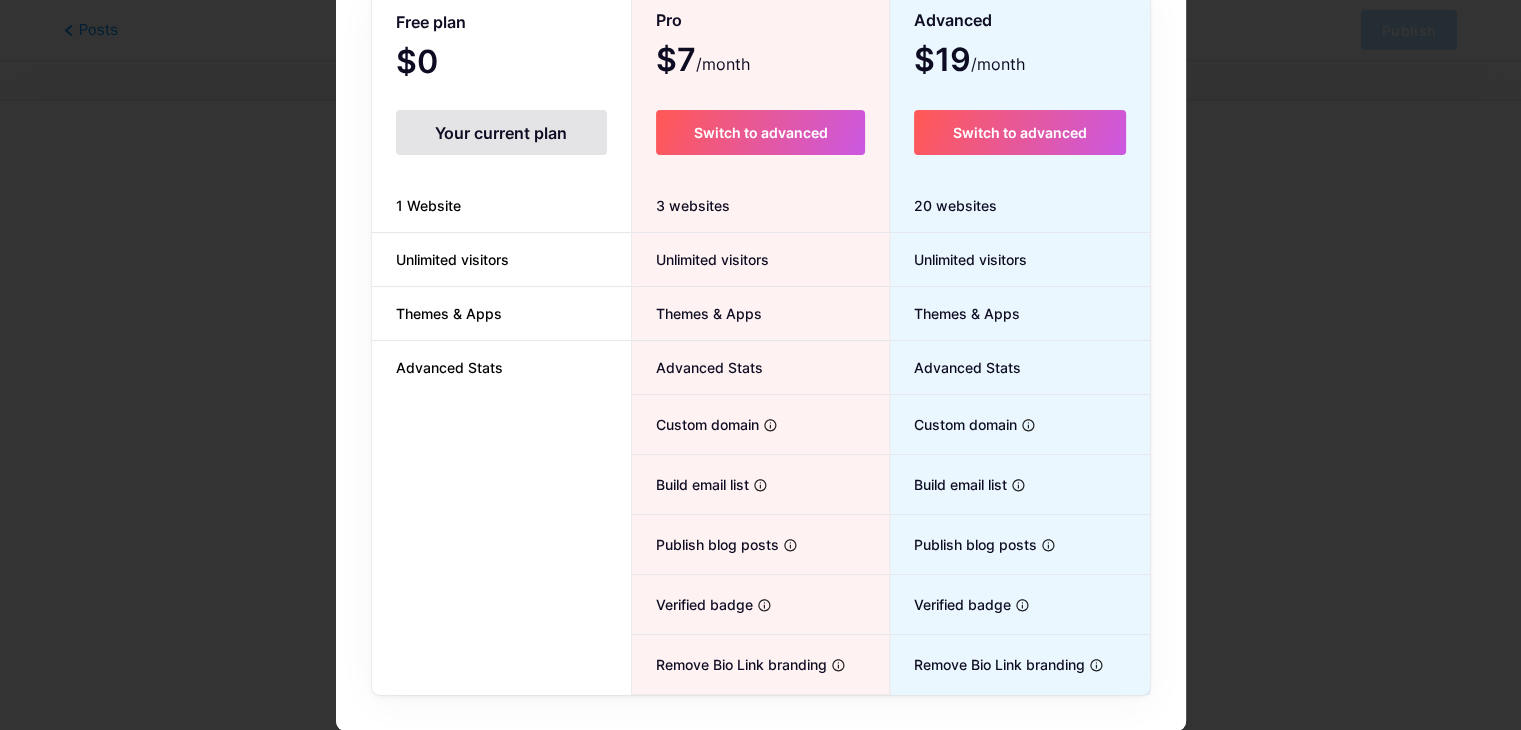 scroll, scrollTop: 0, scrollLeft: 0, axis: both 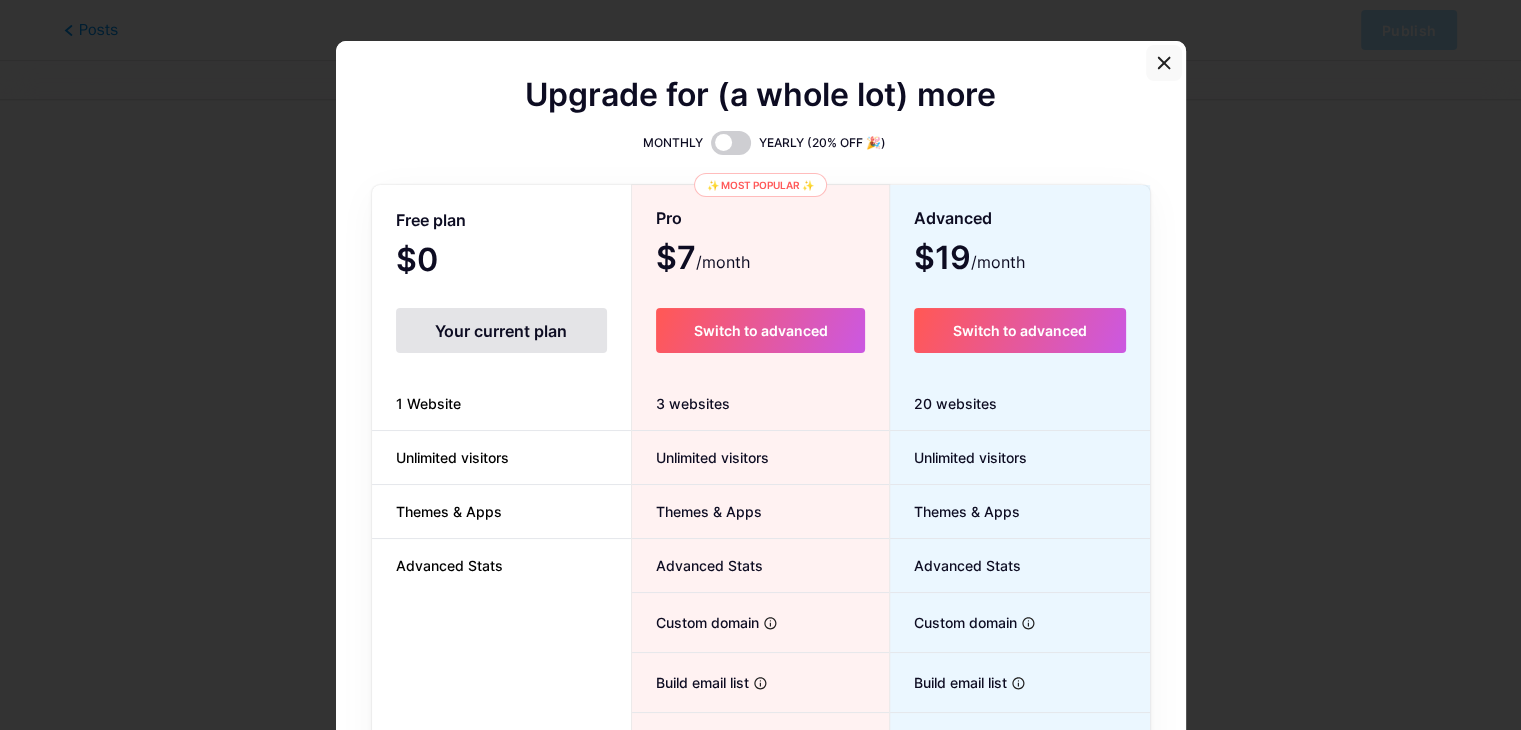 click at bounding box center (1164, 63) 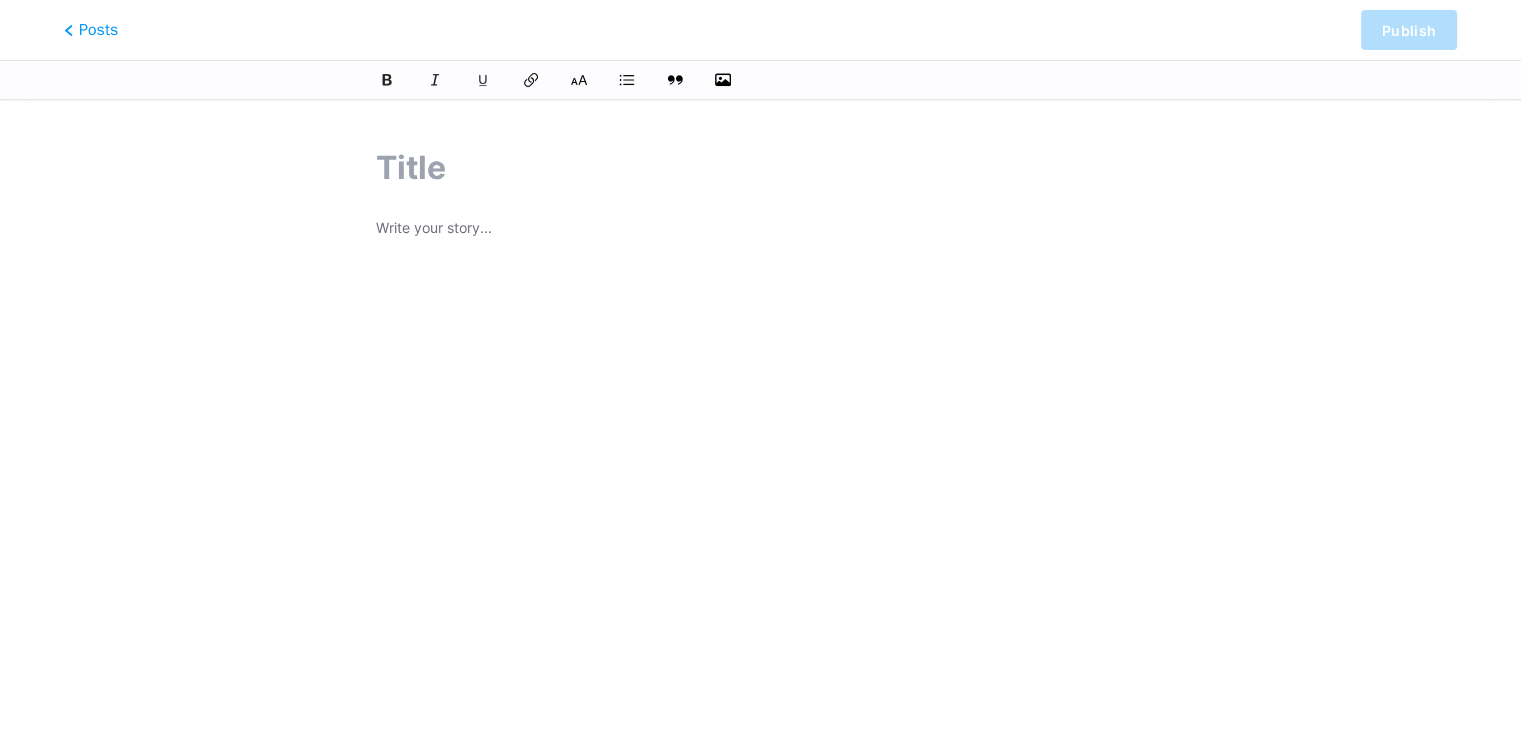 click at bounding box center (760, 168) 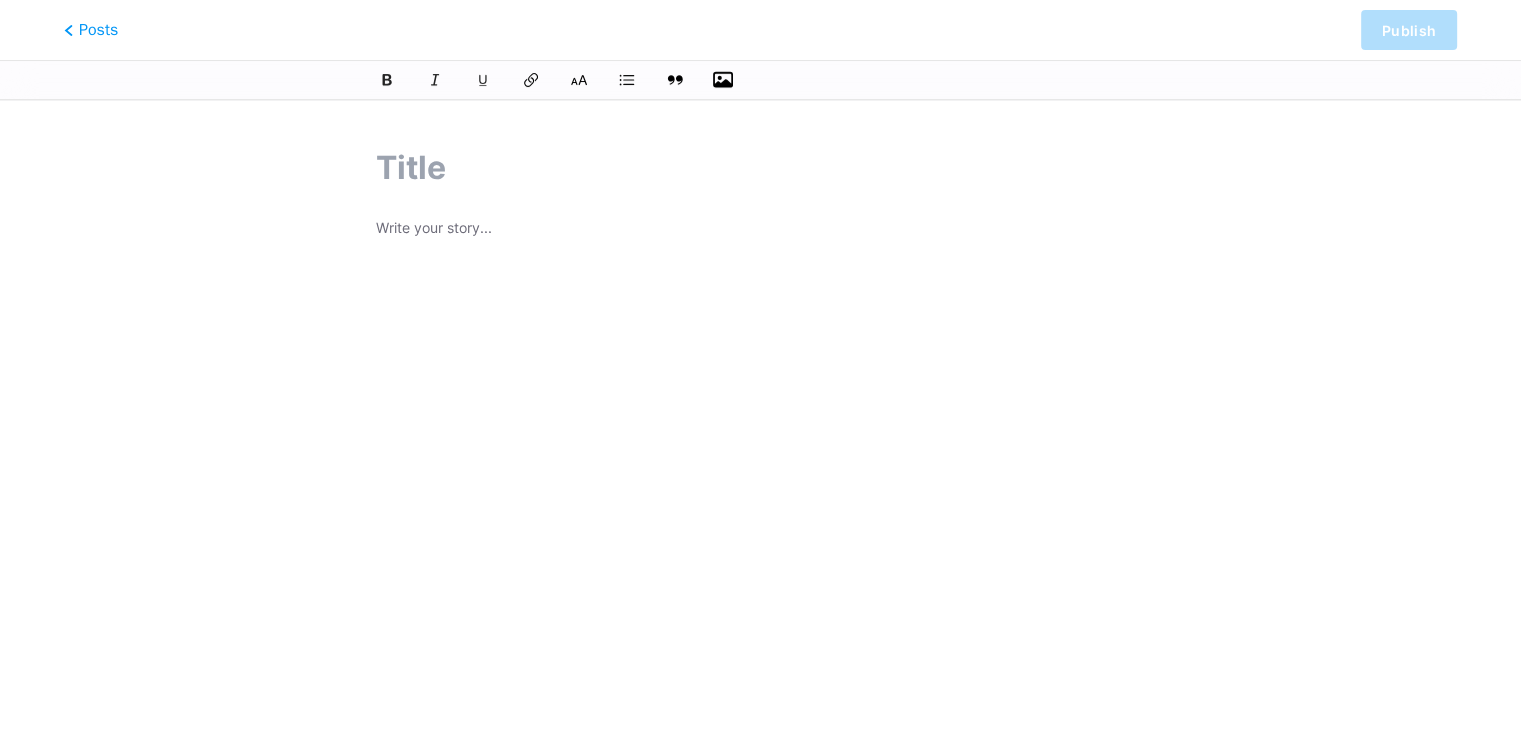 click 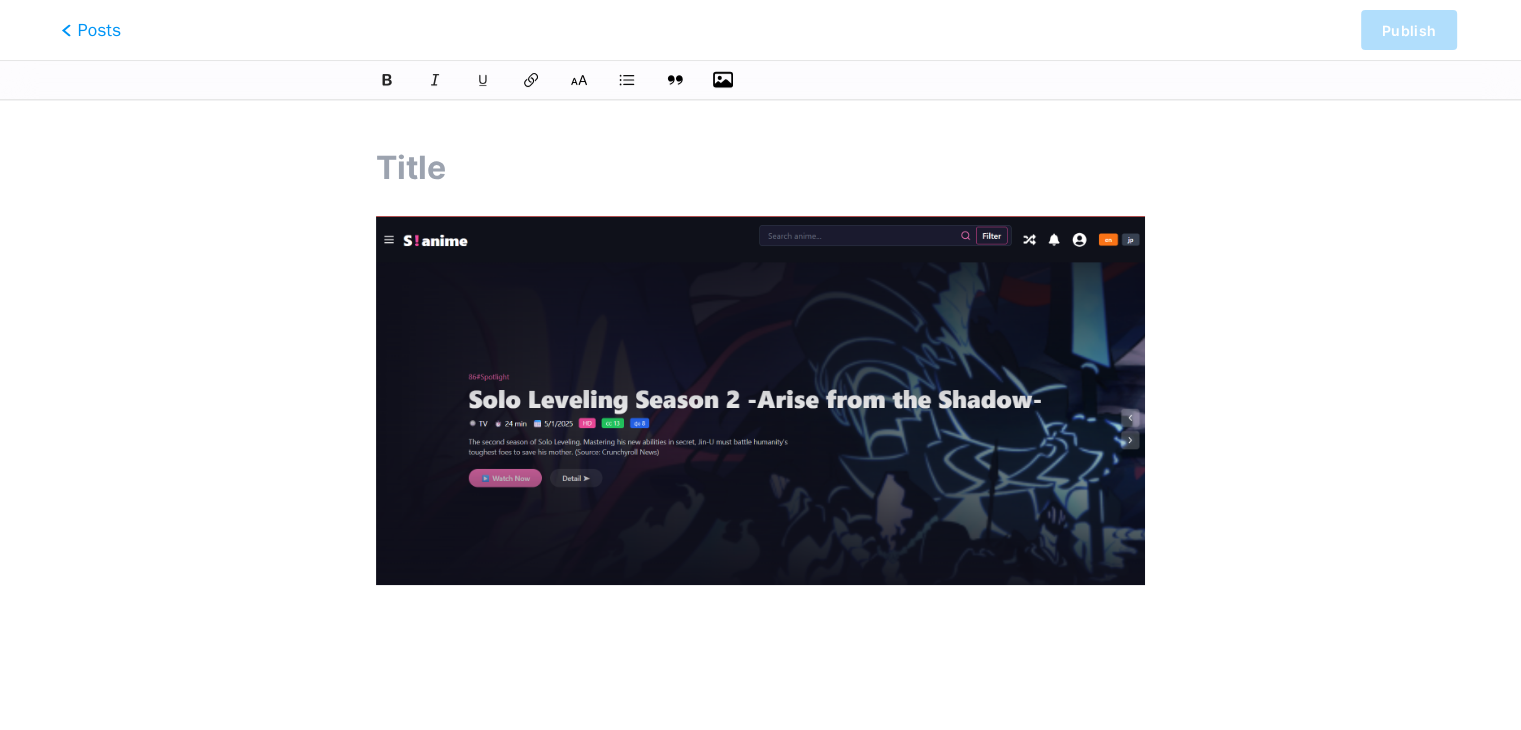 click on "Posts" at bounding box center (91, 30) 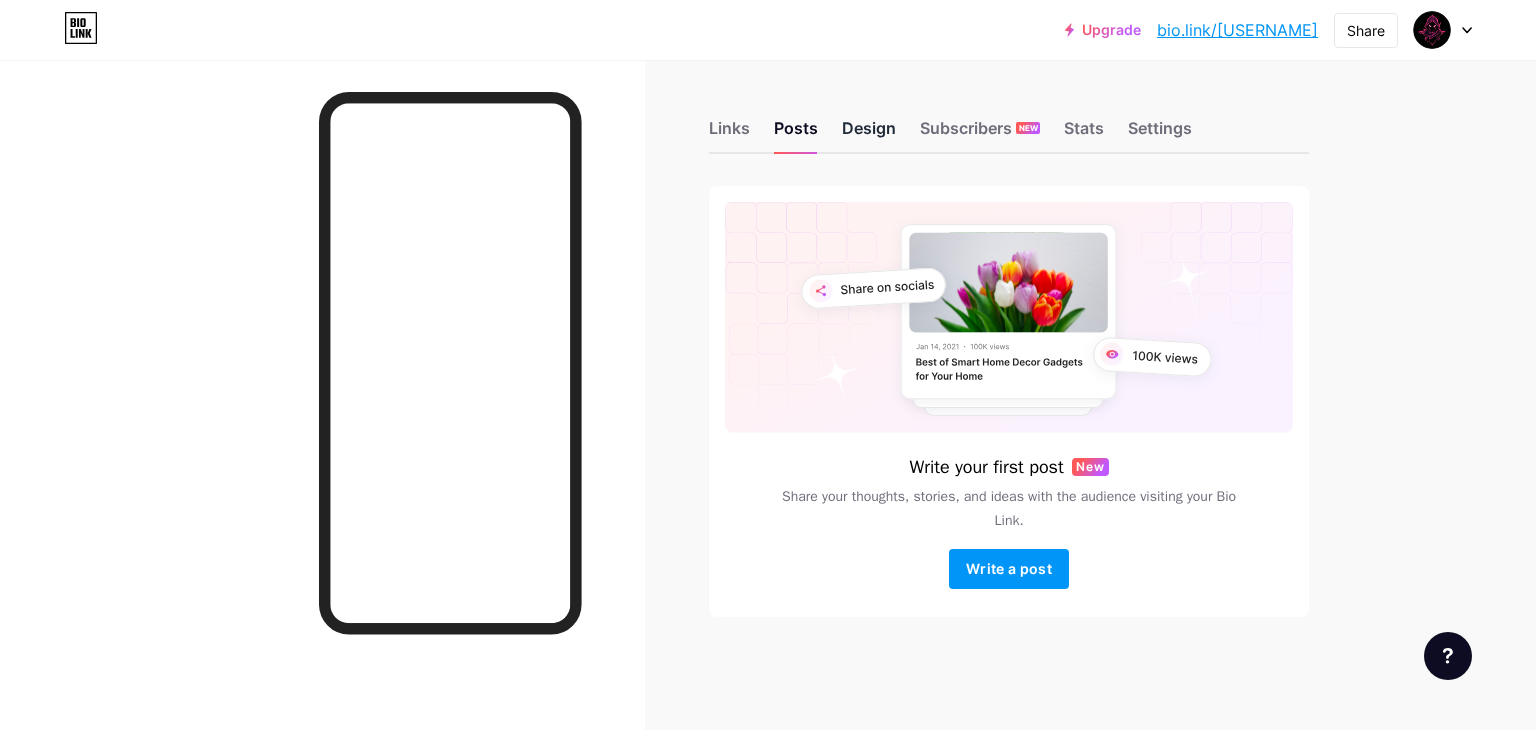 click on "Design" at bounding box center (869, 134) 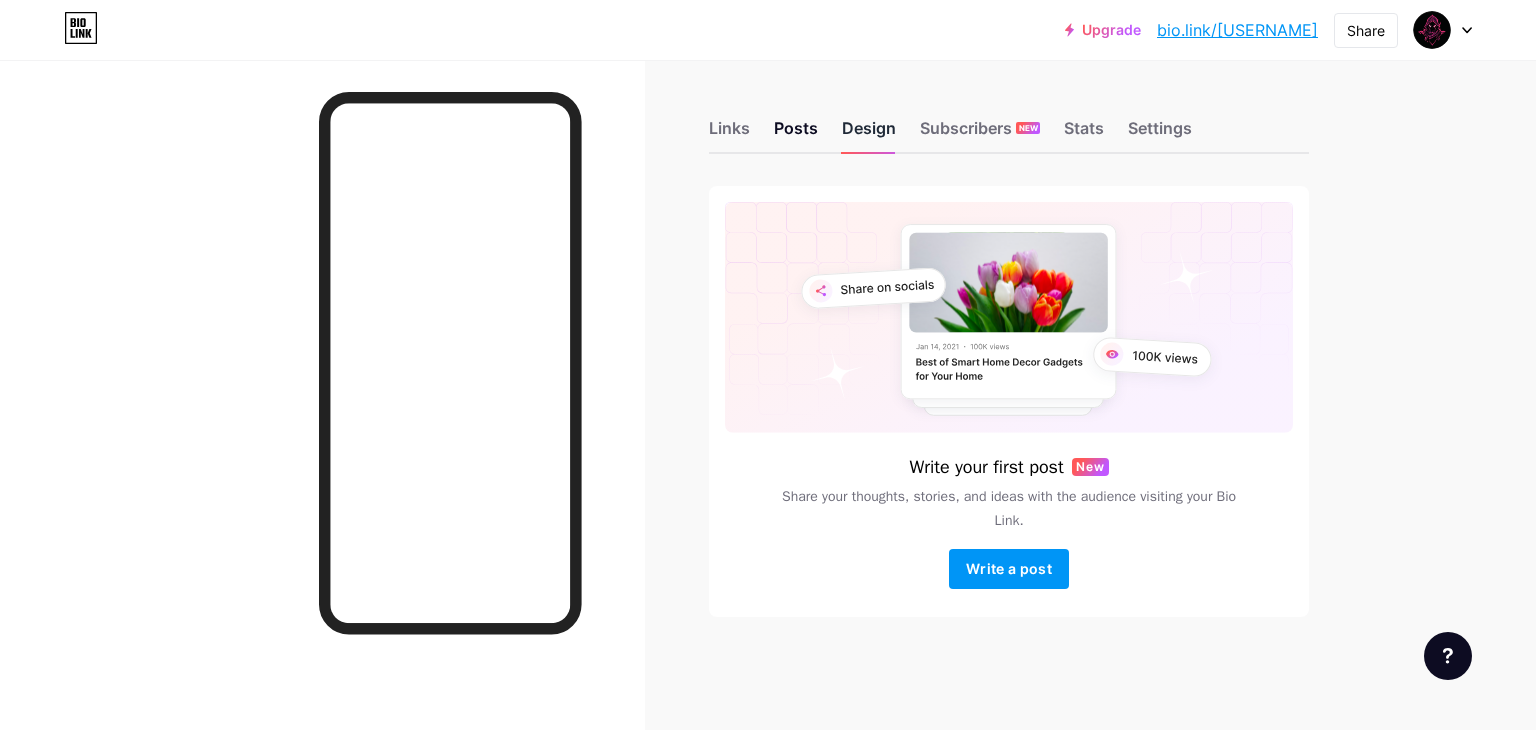 click on "Design" at bounding box center (869, 134) 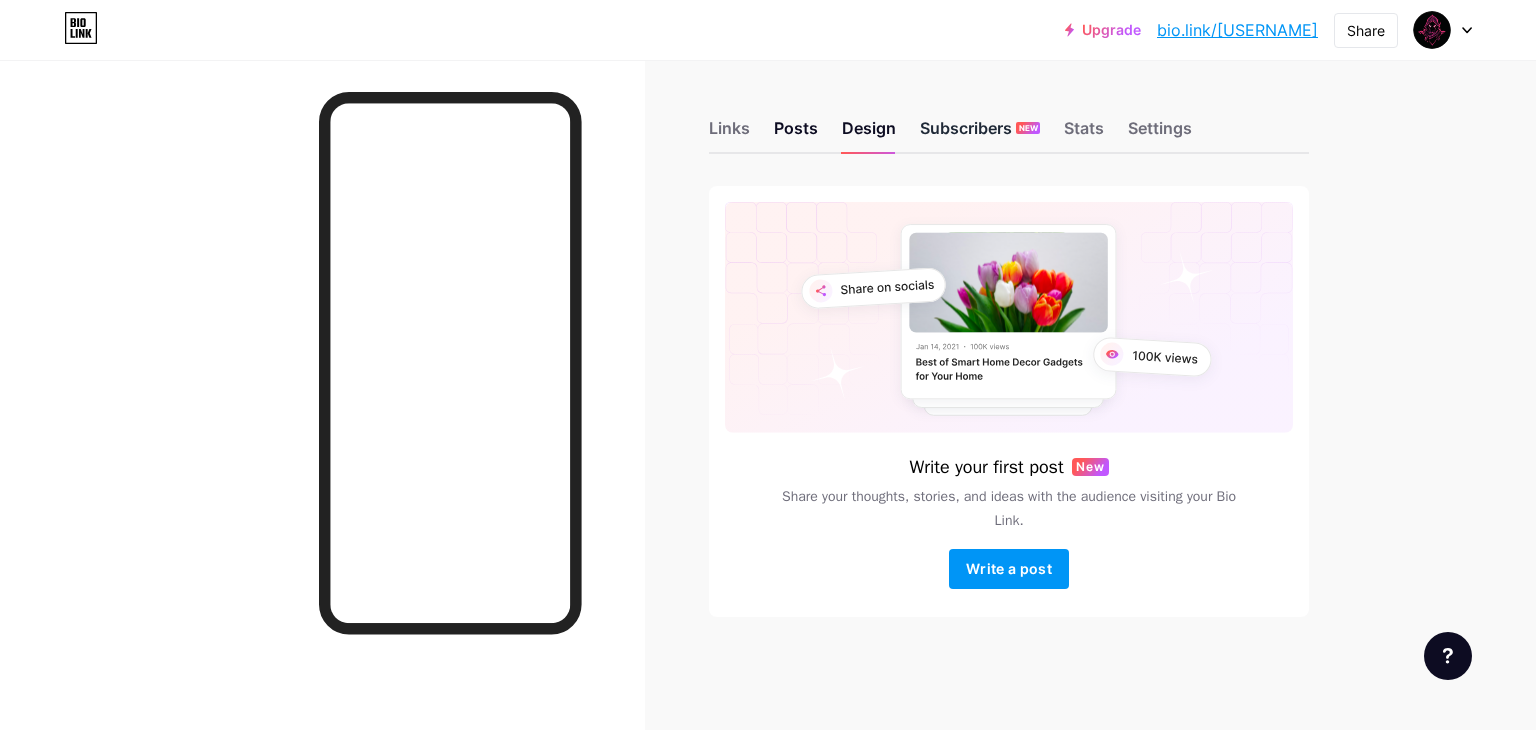 click on "Subscribers
NEW" at bounding box center (980, 134) 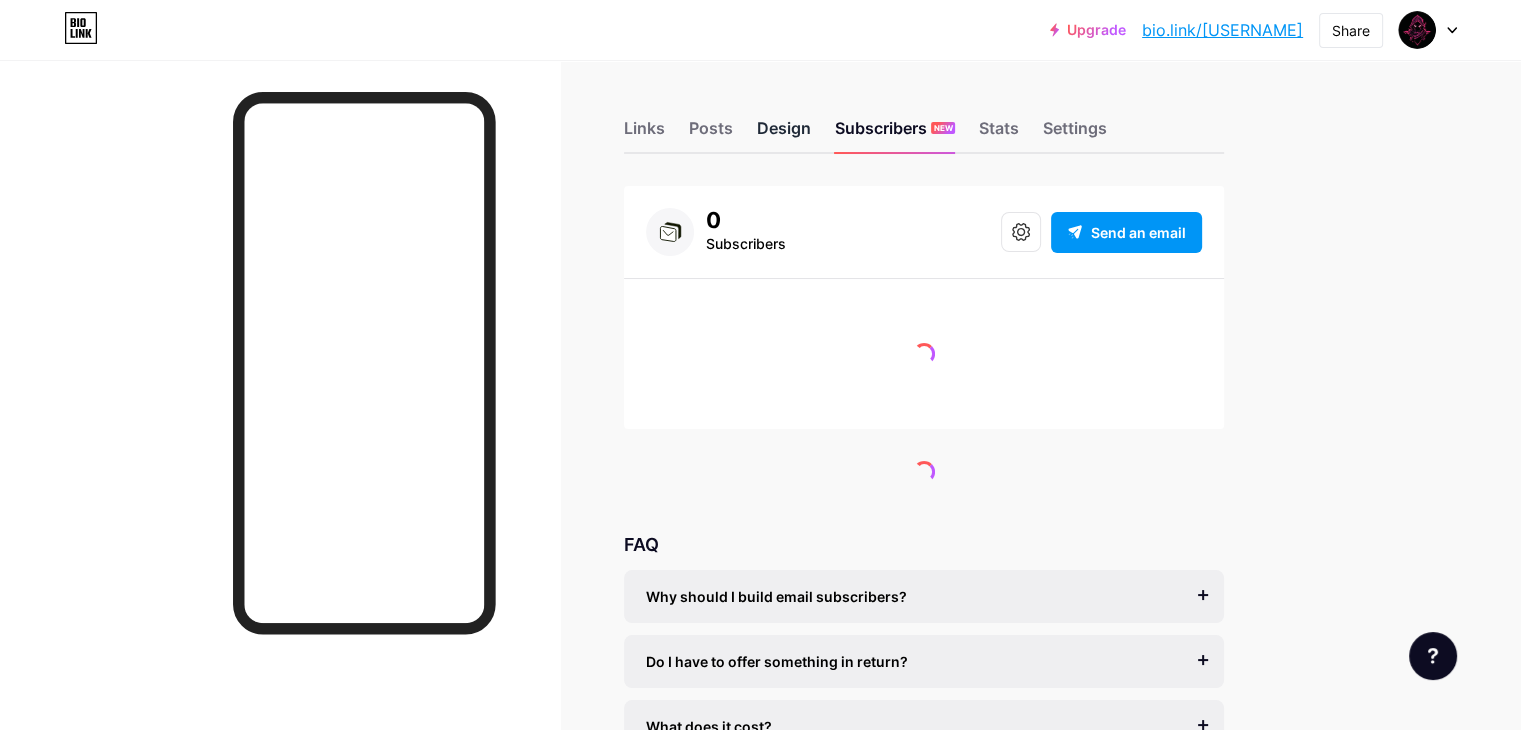 click on "Design" at bounding box center (784, 134) 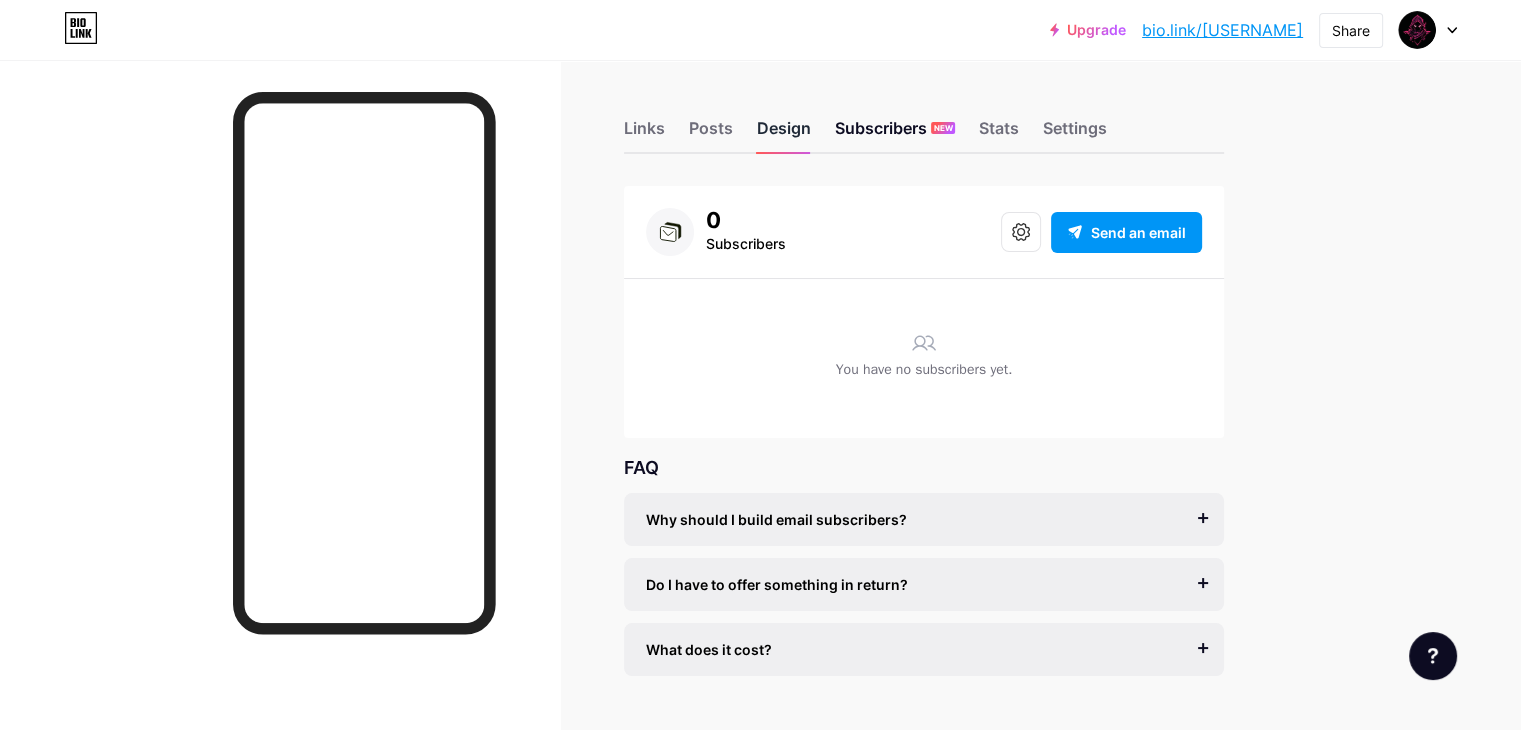 click on "Design" at bounding box center [784, 134] 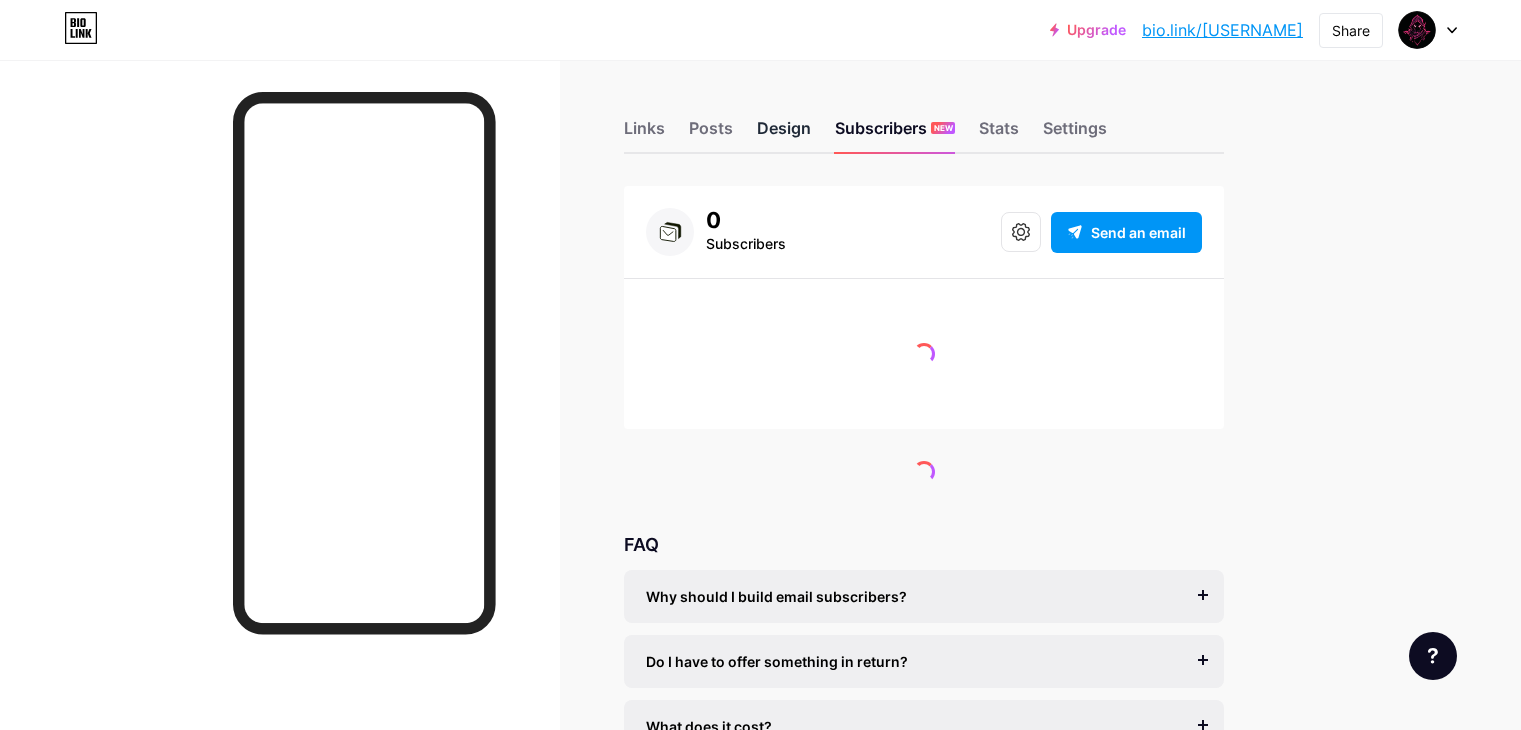 scroll, scrollTop: 0, scrollLeft: 0, axis: both 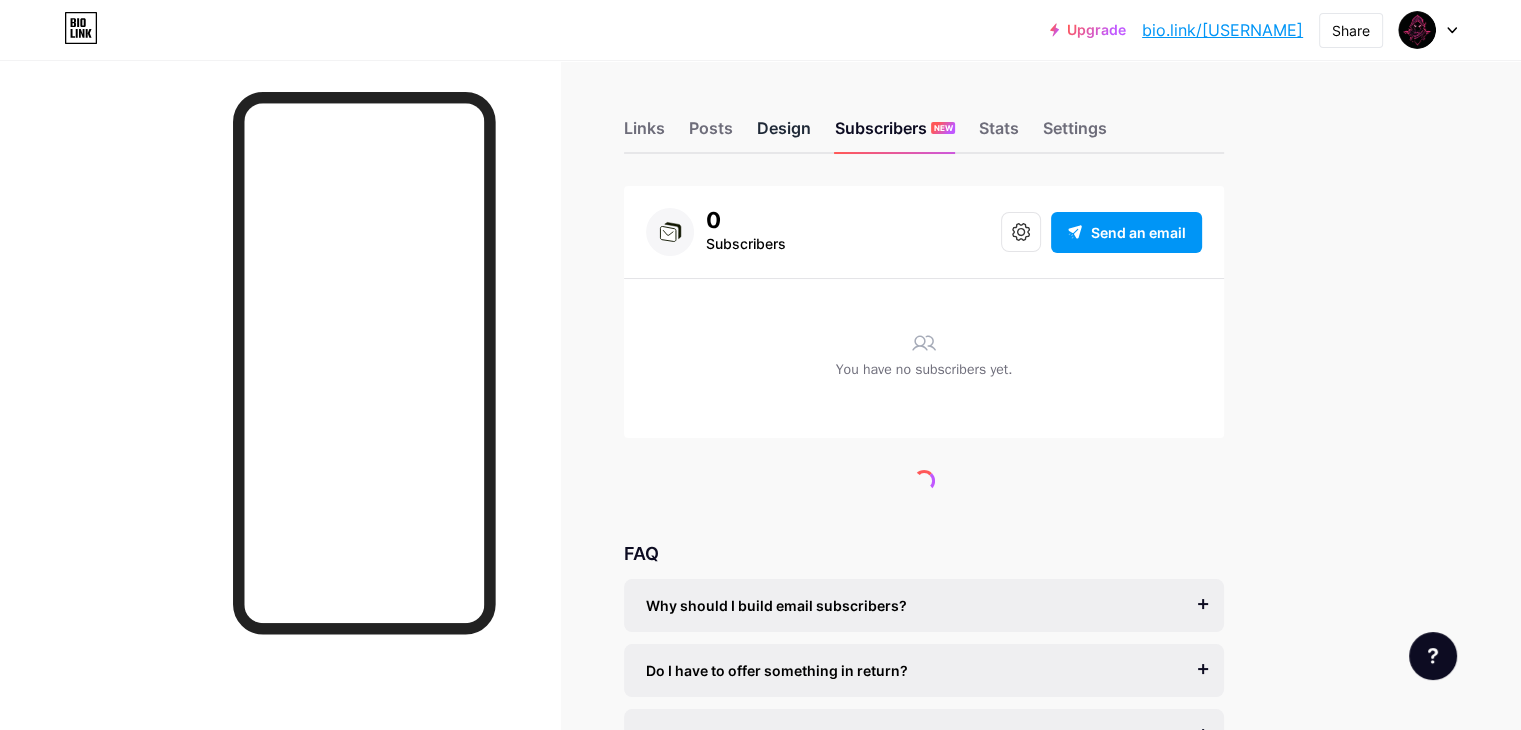 click on "Design" at bounding box center (784, 134) 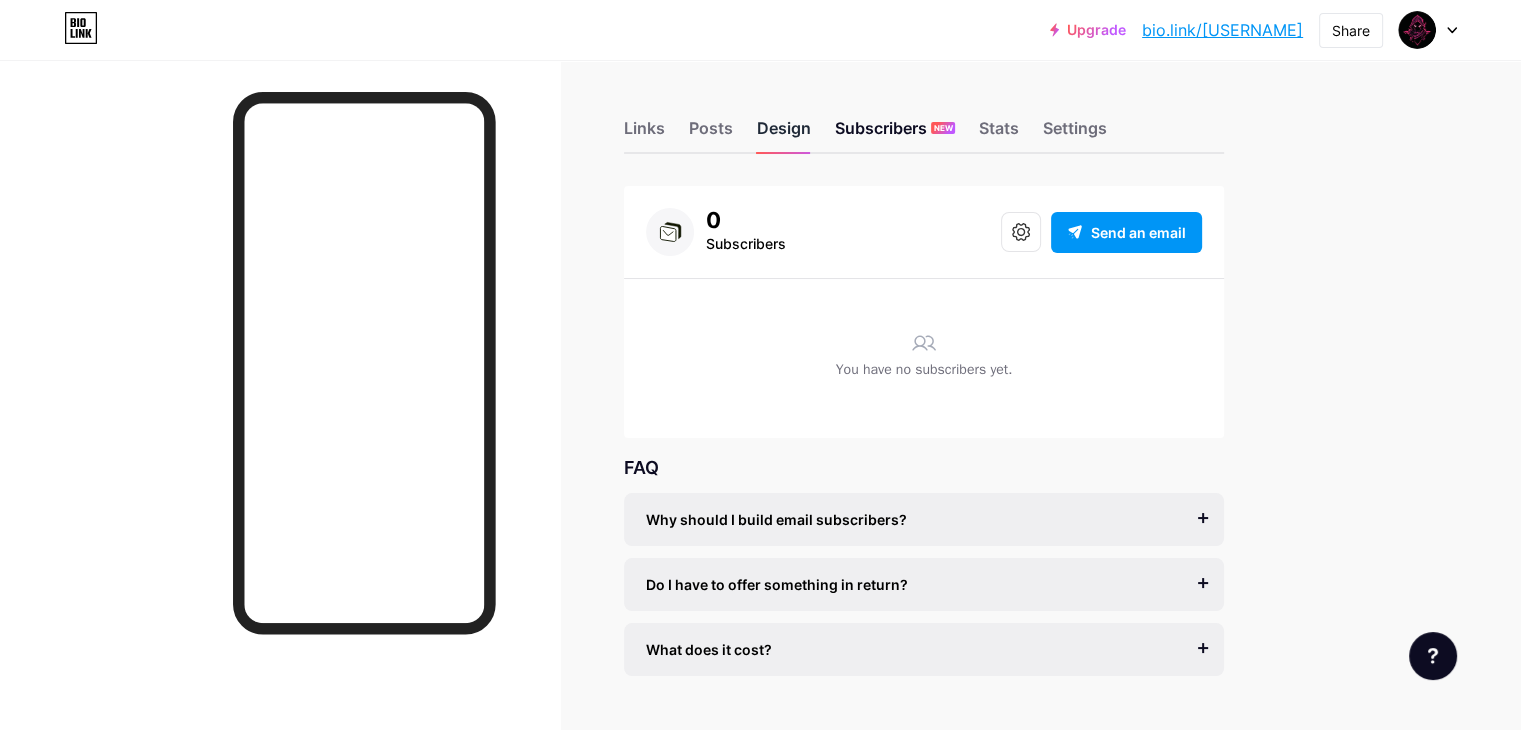 click on "Design" at bounding box center (784, 134) 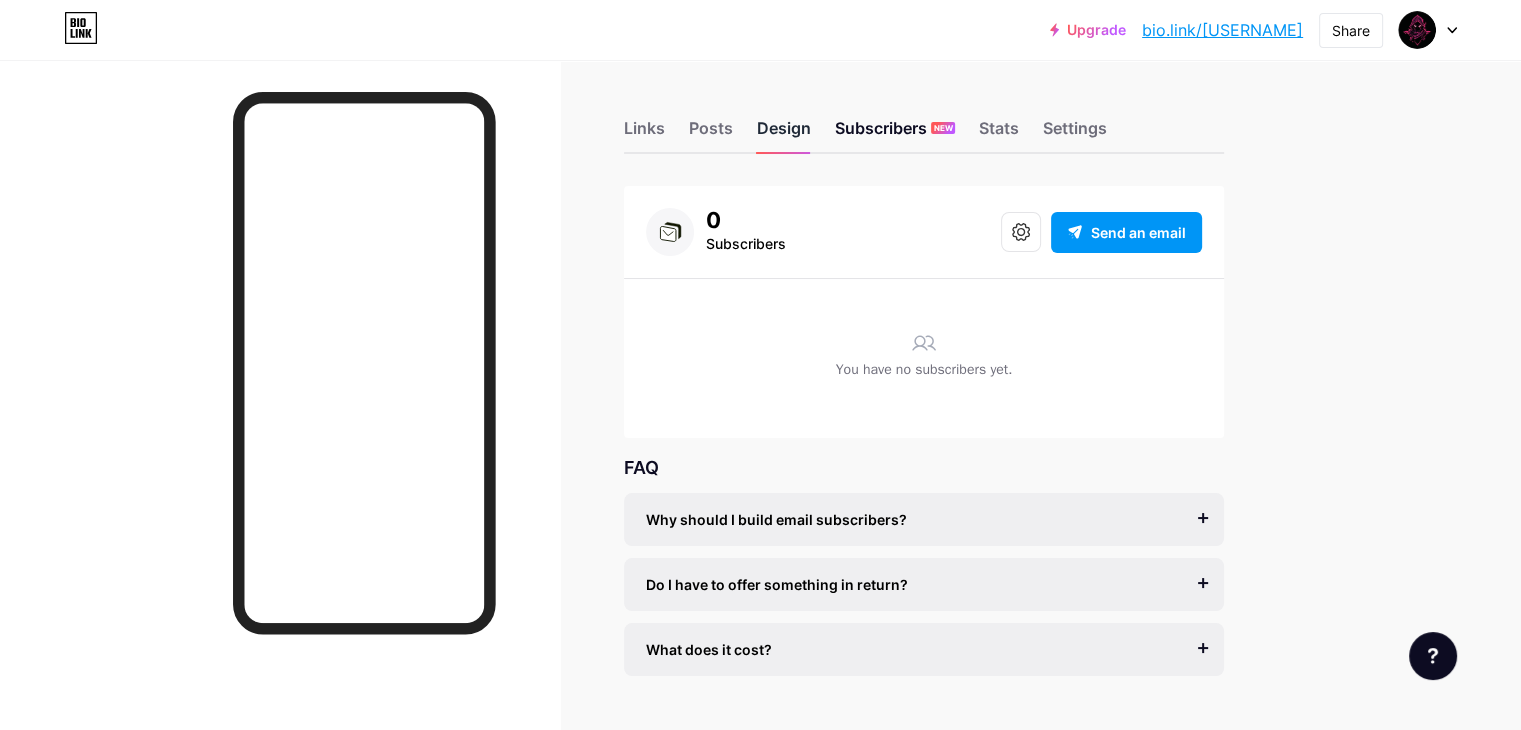 click on "Design" at bounding box center (784, 134) 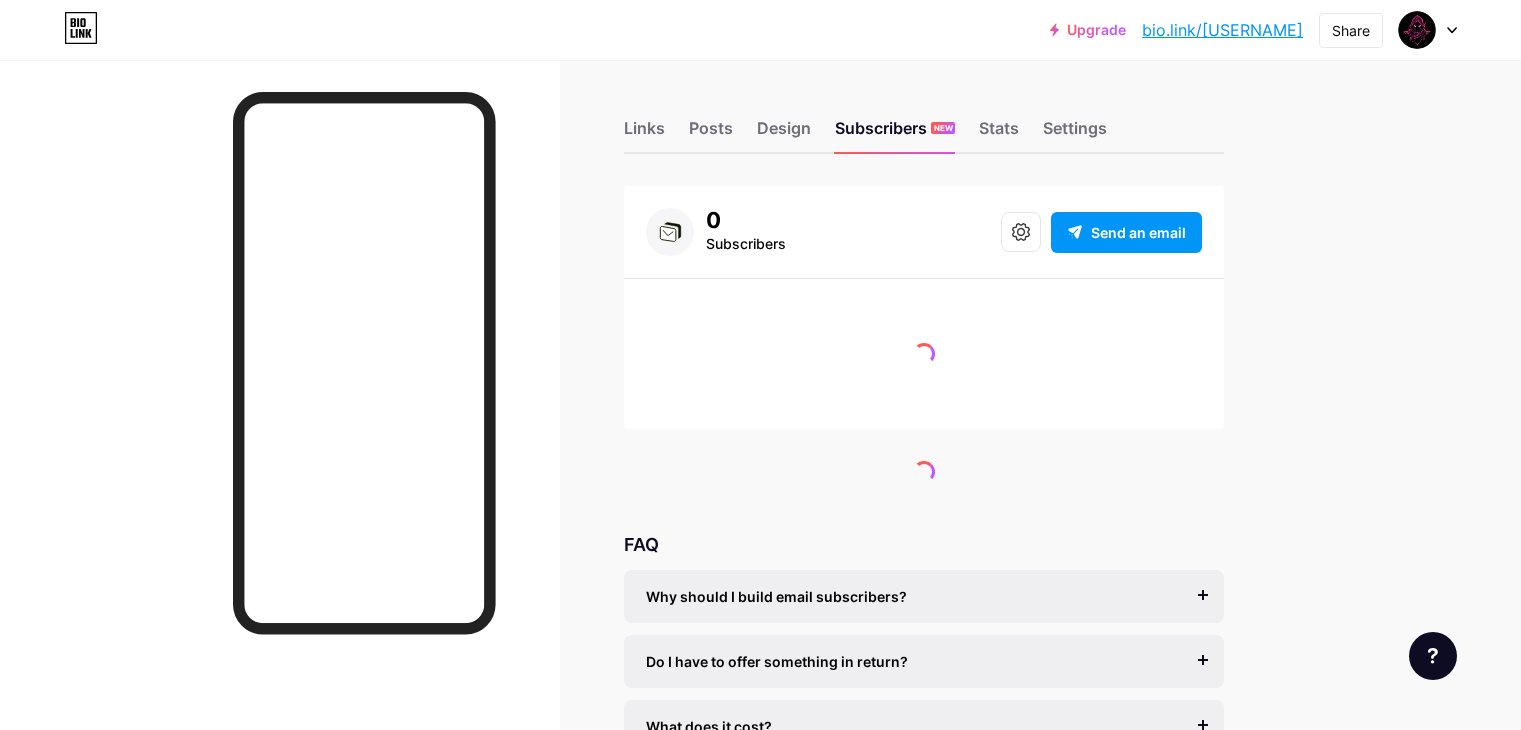 scroll, scrollTop: 0, scrollLeft: 0, axis: both 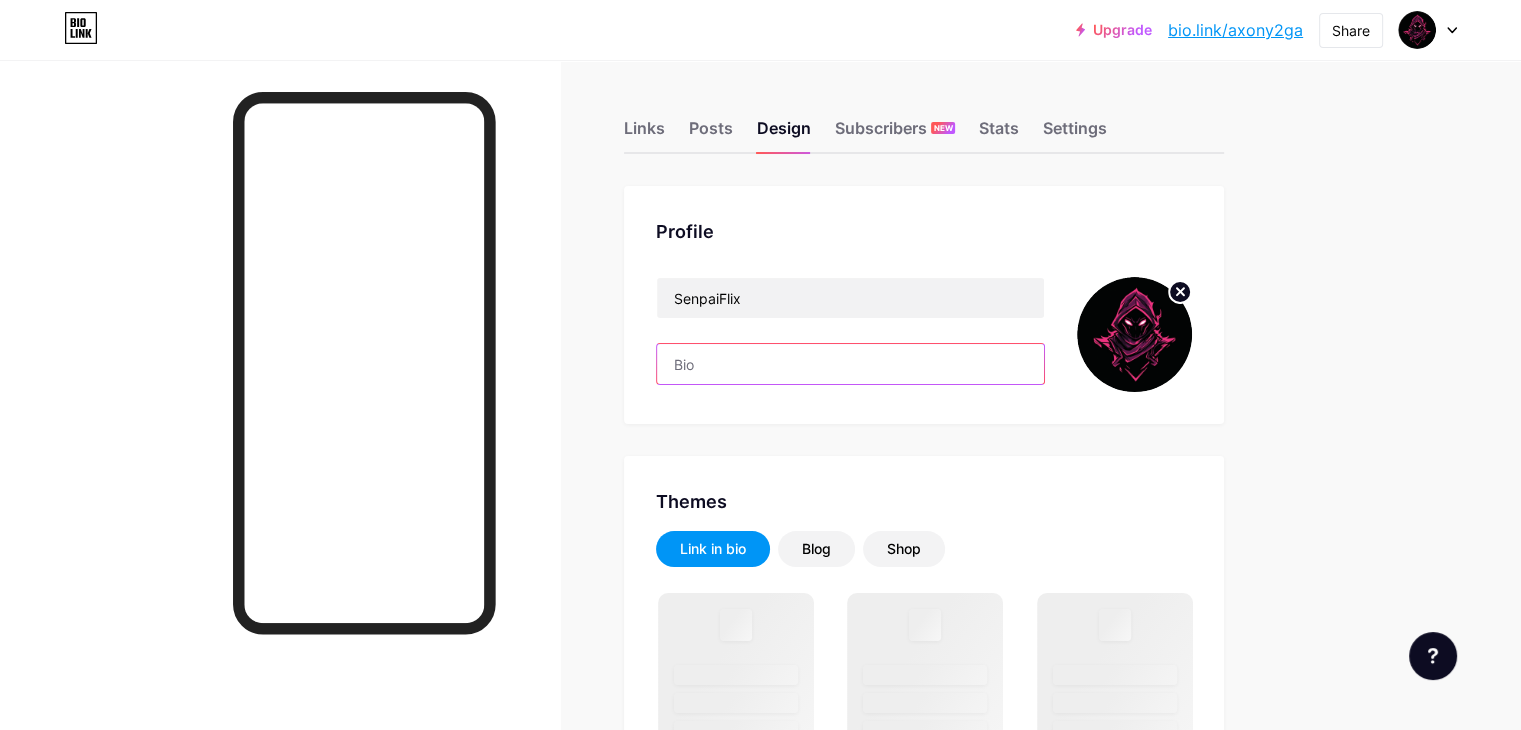 click at bounding box center [850, 364] 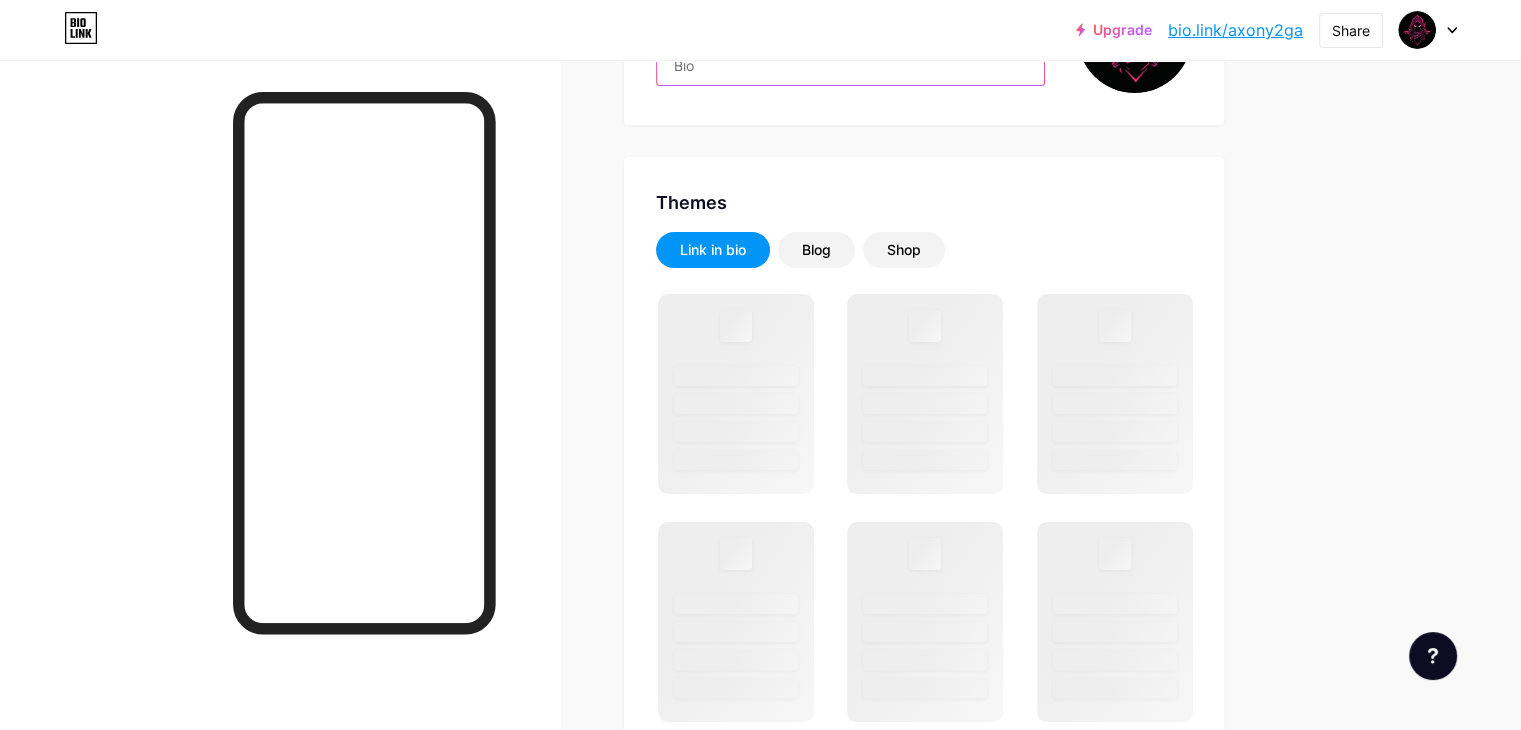 scroll, scrollTop: 300, scrollLeft: 0, axis: vertical 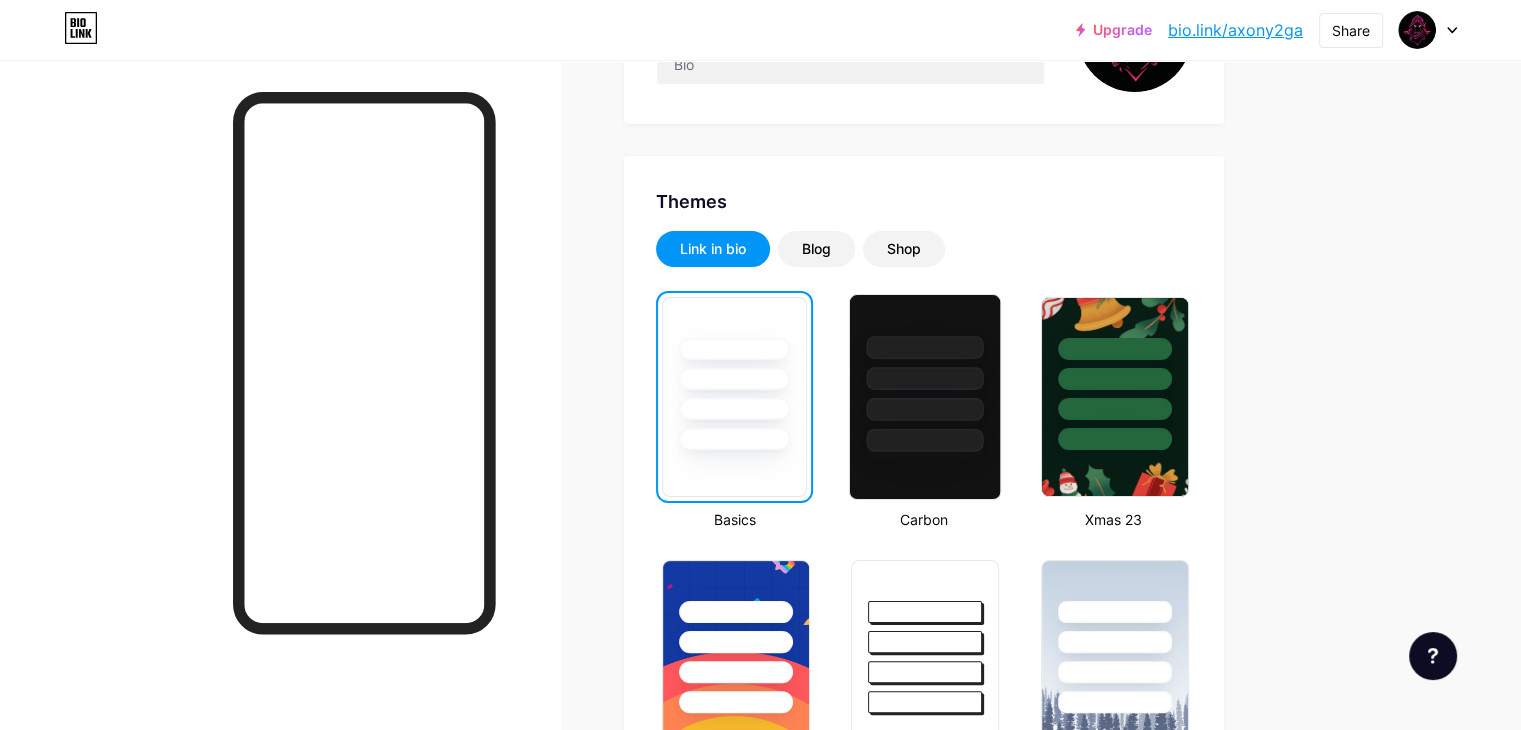 click at bounding box center [925, 409] 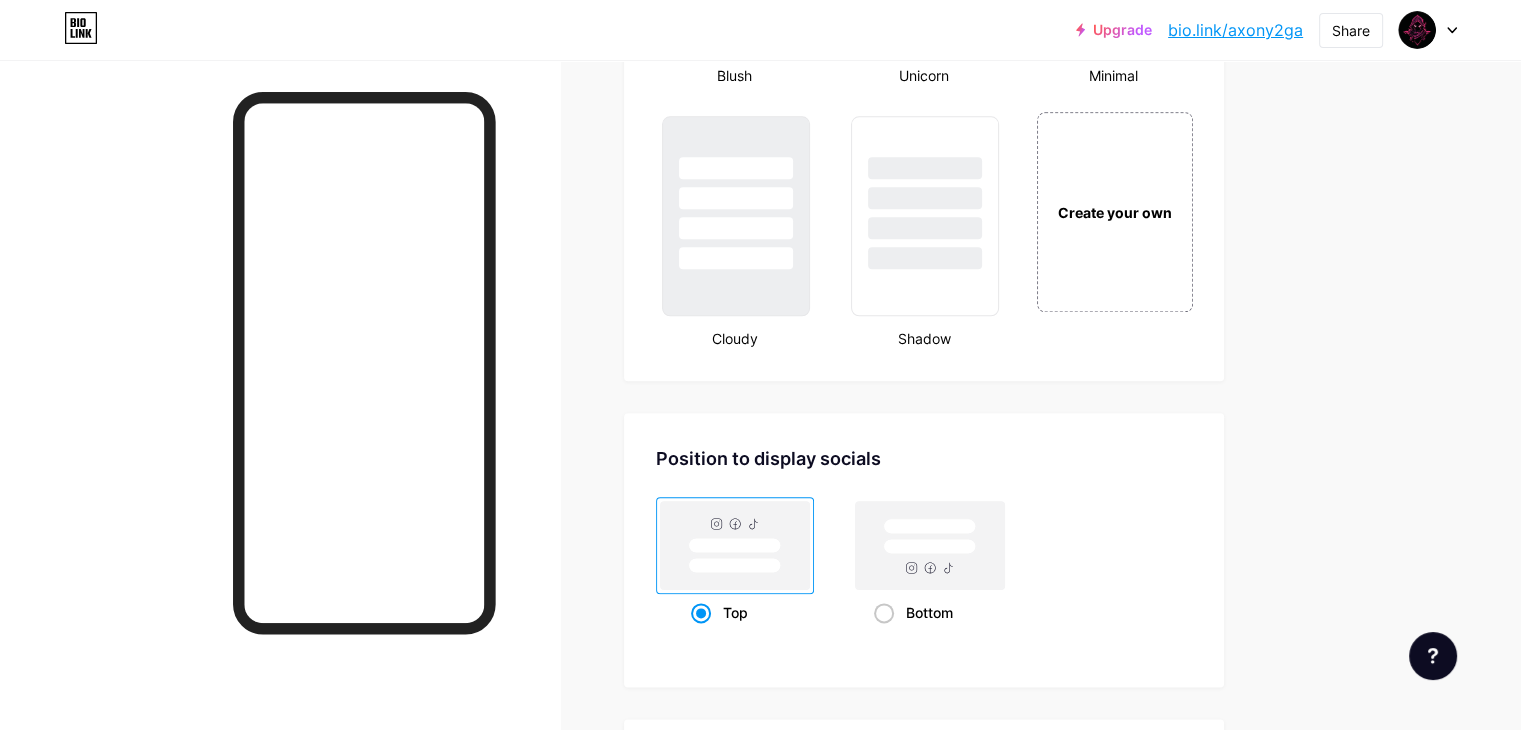 scroll, scrollTop: 2400, scrollLeft: 0, axis: vertical 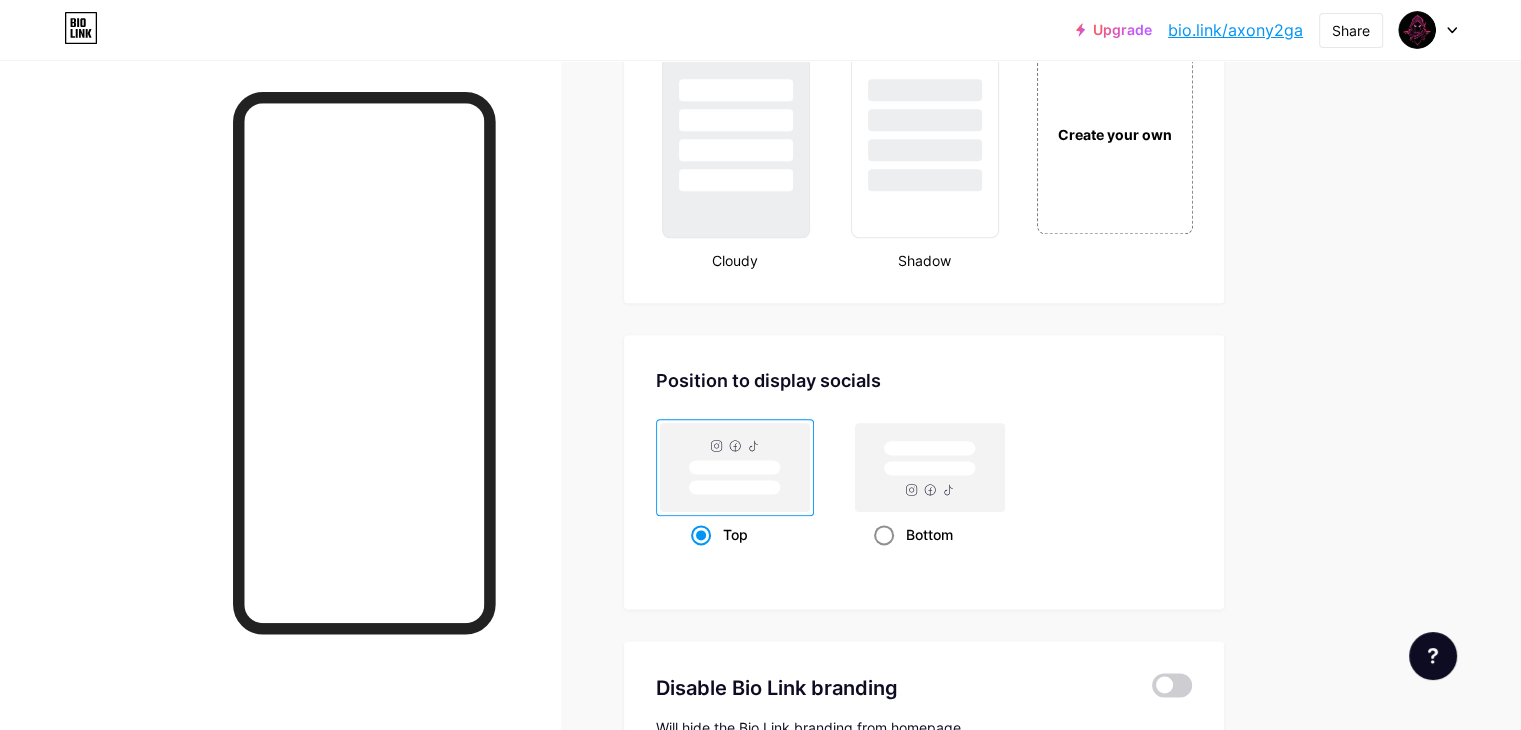 click 